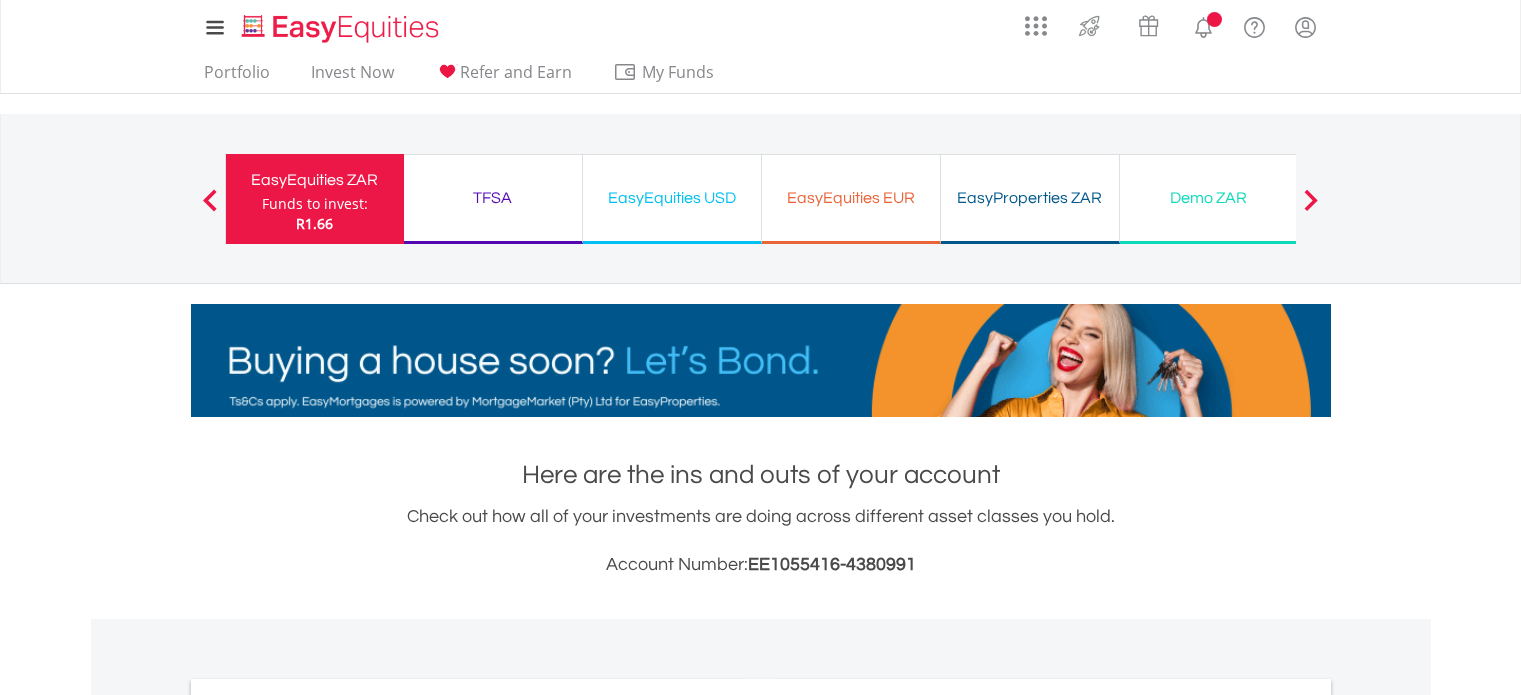 scroll, scrollTop: 300, scrollLeft: 0, axis: vertical 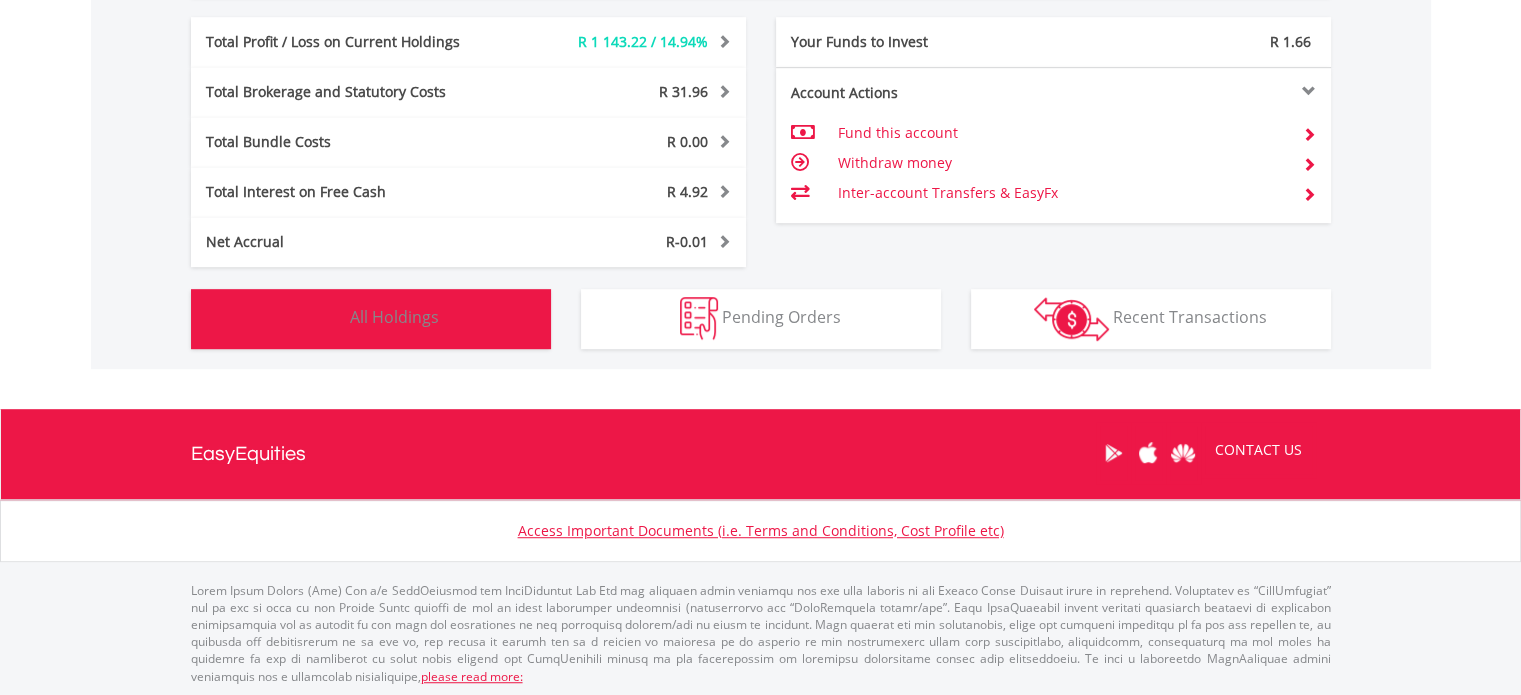 click on "Holdings
All Holdings" at bounding box center (371, 319) 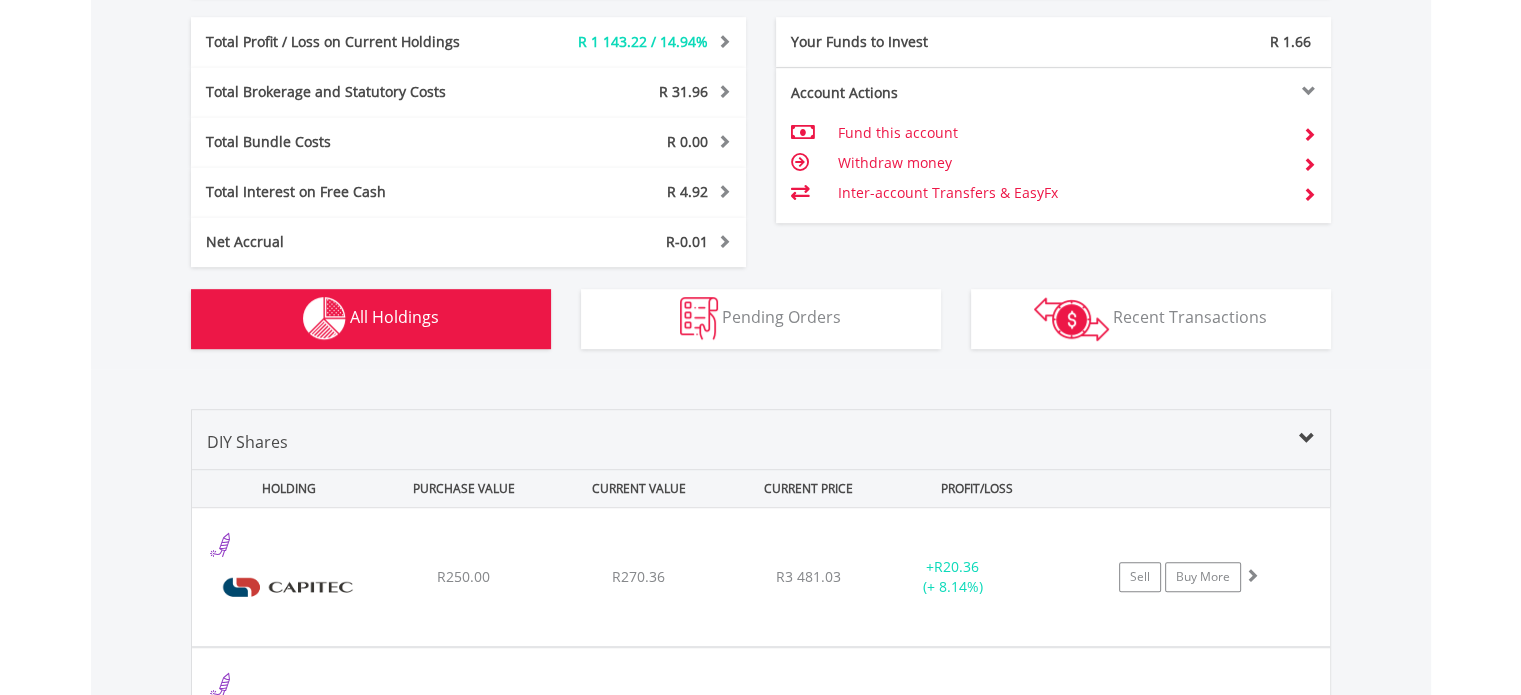 scroll, scrollTop: 1521, scrollLeft: 0, axis: vertical 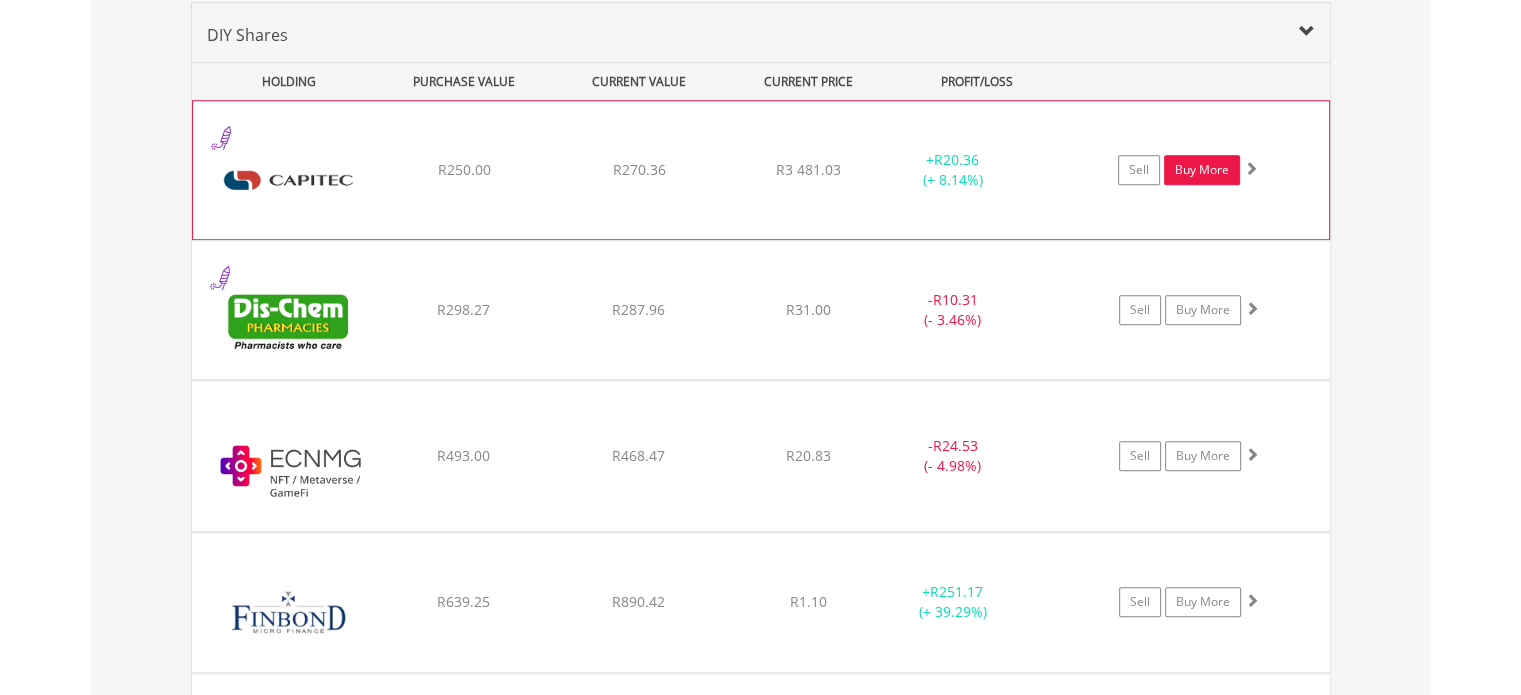 click on "Buy More" at bounding box center (1202, 170) 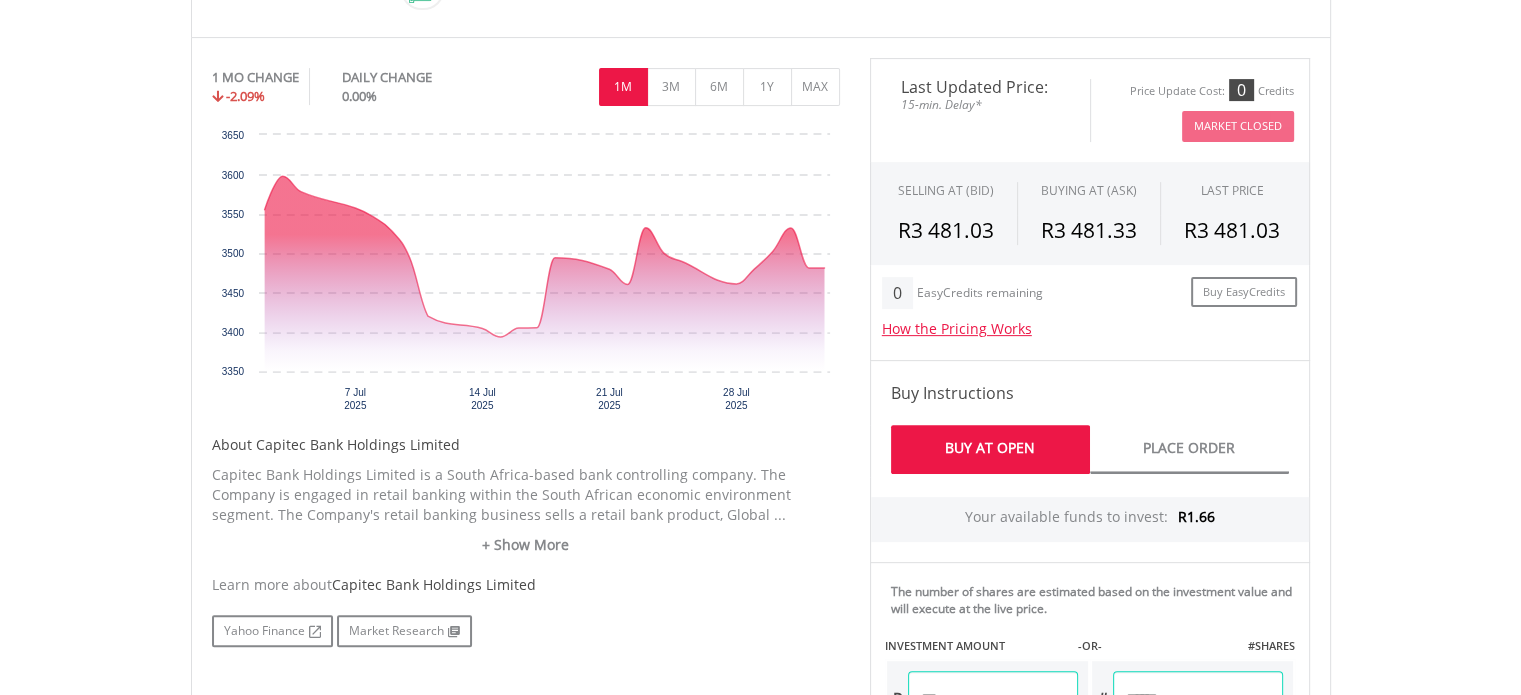 scroll, scrollTop: 600, scrollLeft: 0, axis: vertical 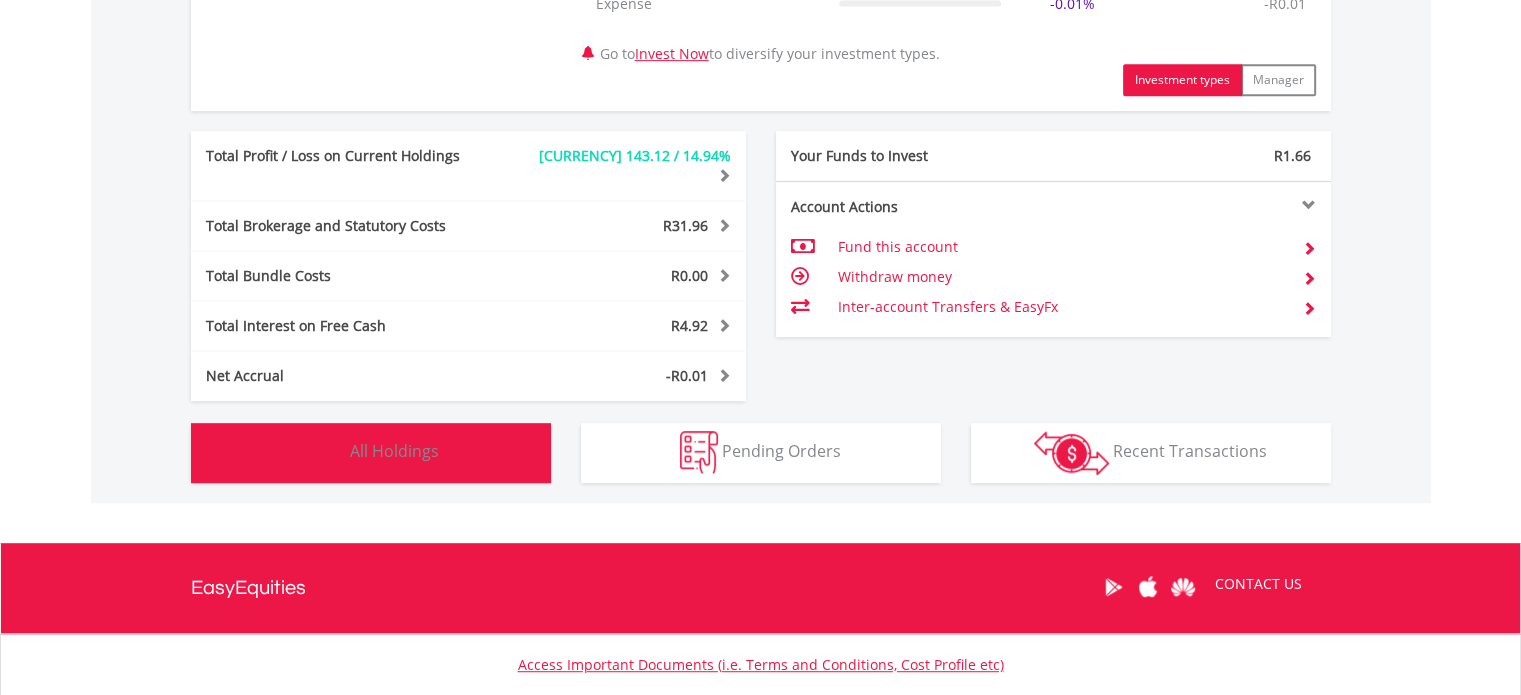 click on "All Holdings" at bounding box center [394, 451] 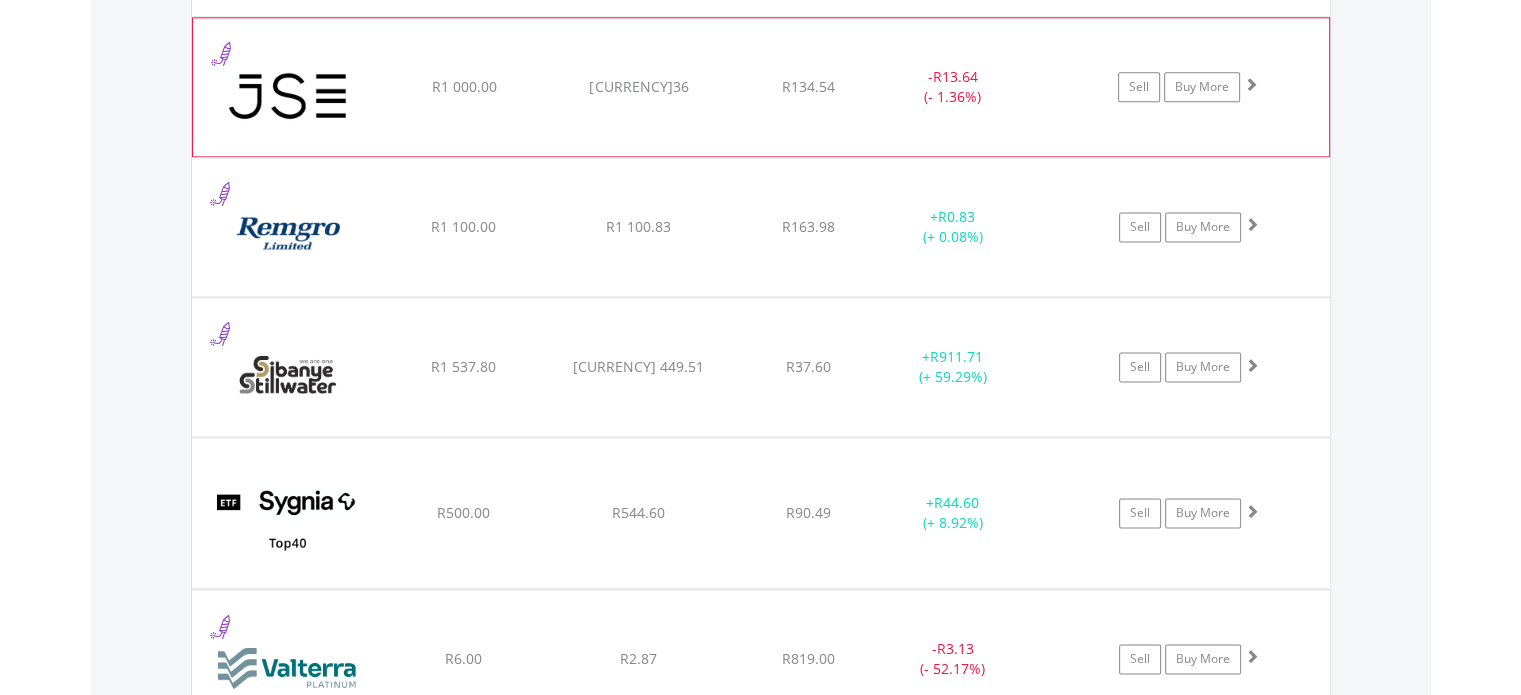 scroll, scrollTop: 2721, scrollLeft: 0, axis: vertical 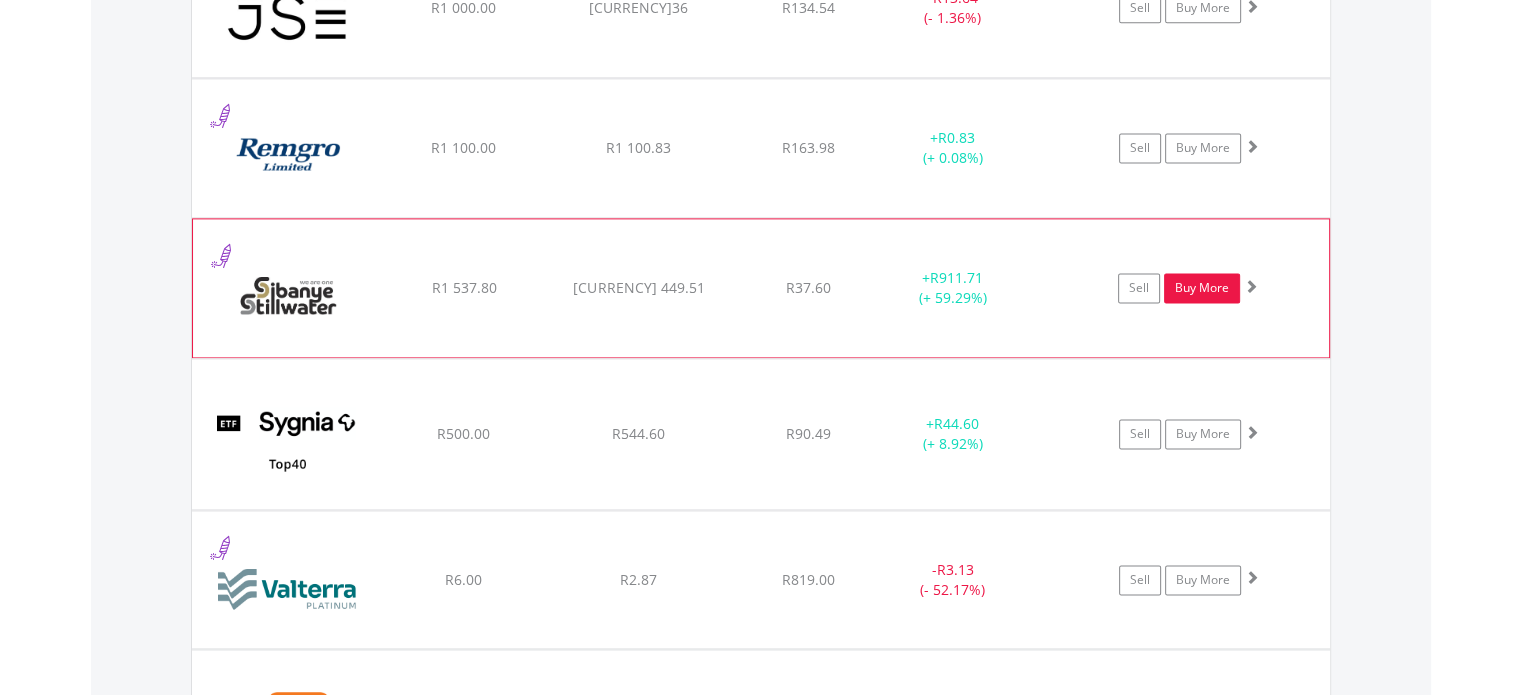 click on "Buy More" at bounding box center (1202, 288) 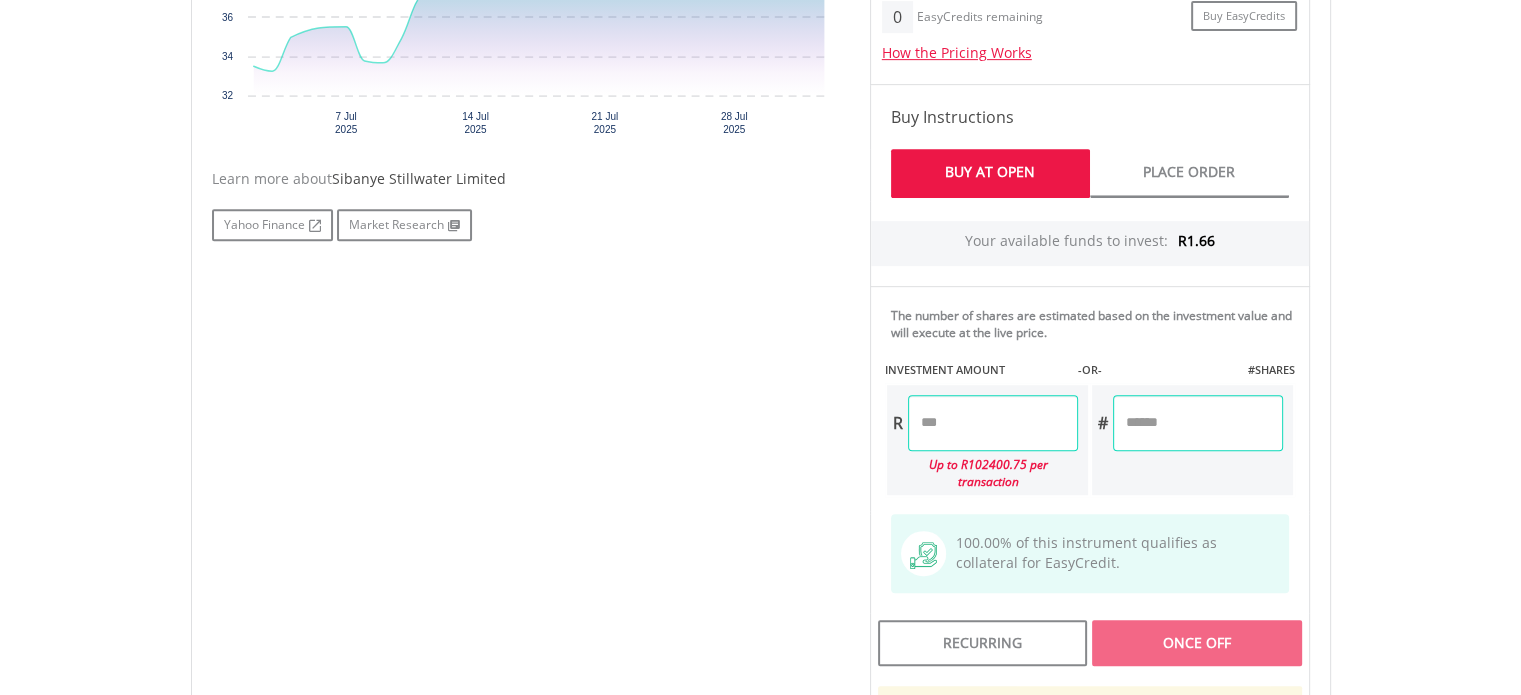scroll, scrollTop: 900, scrollLeft: 0, axis: vertical 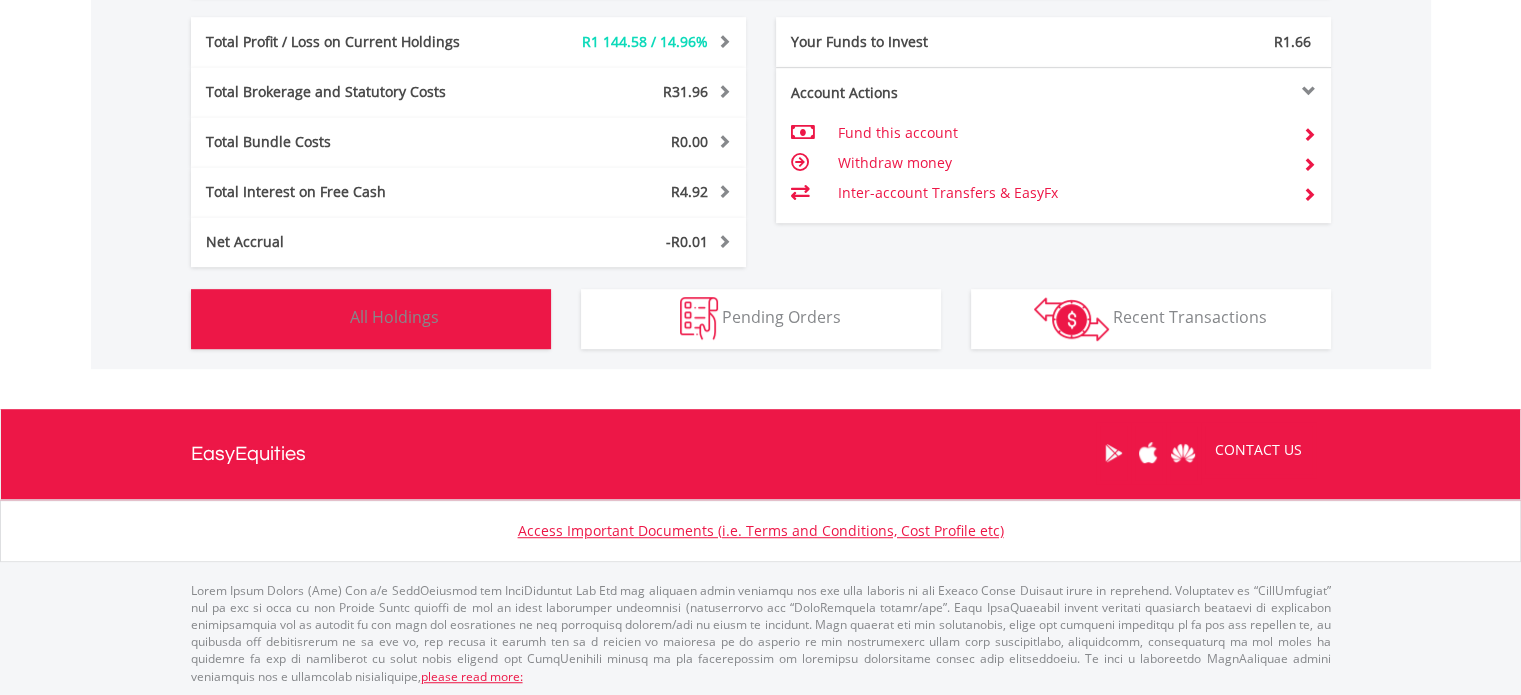 click on "Holdings
All Holdings" at bounding box center [371, 319] 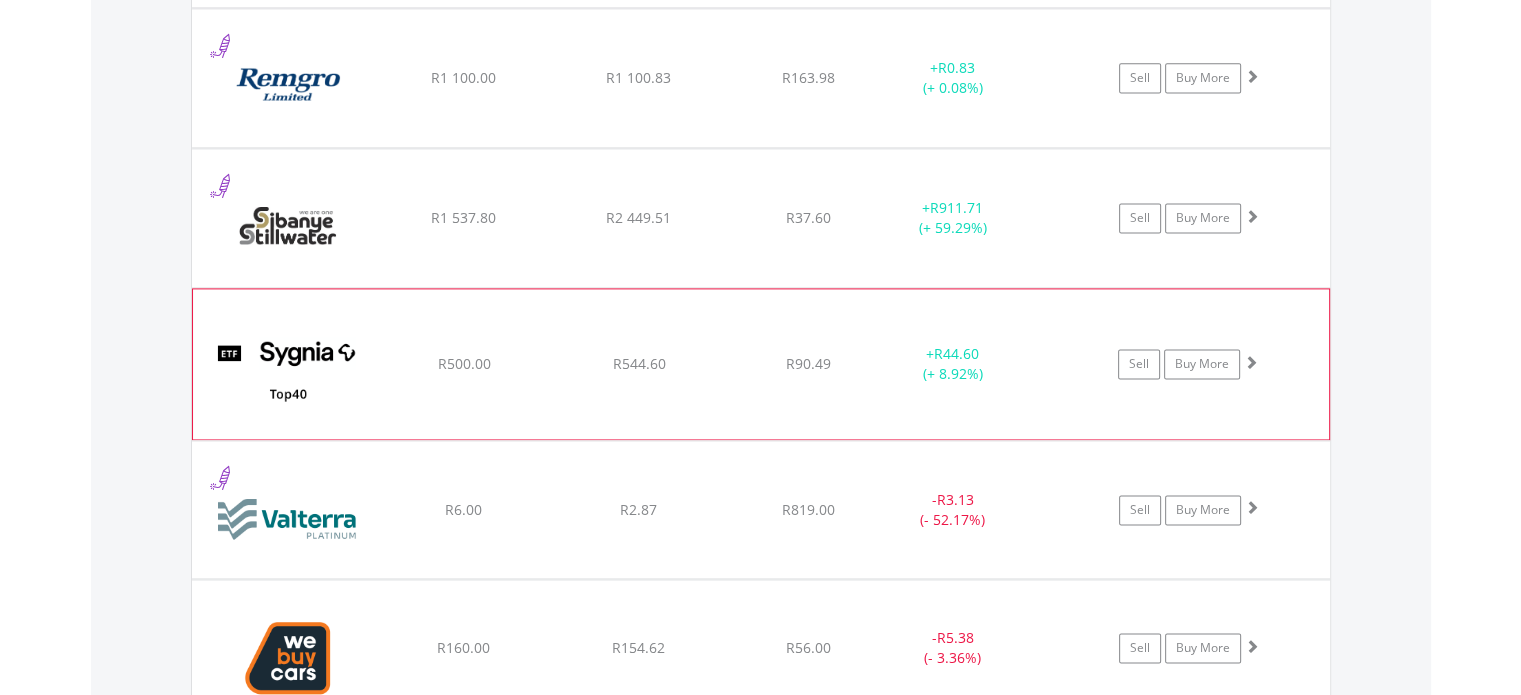 scroll, scrollTop: 2722, scrollLeft: 0, axis: vertical 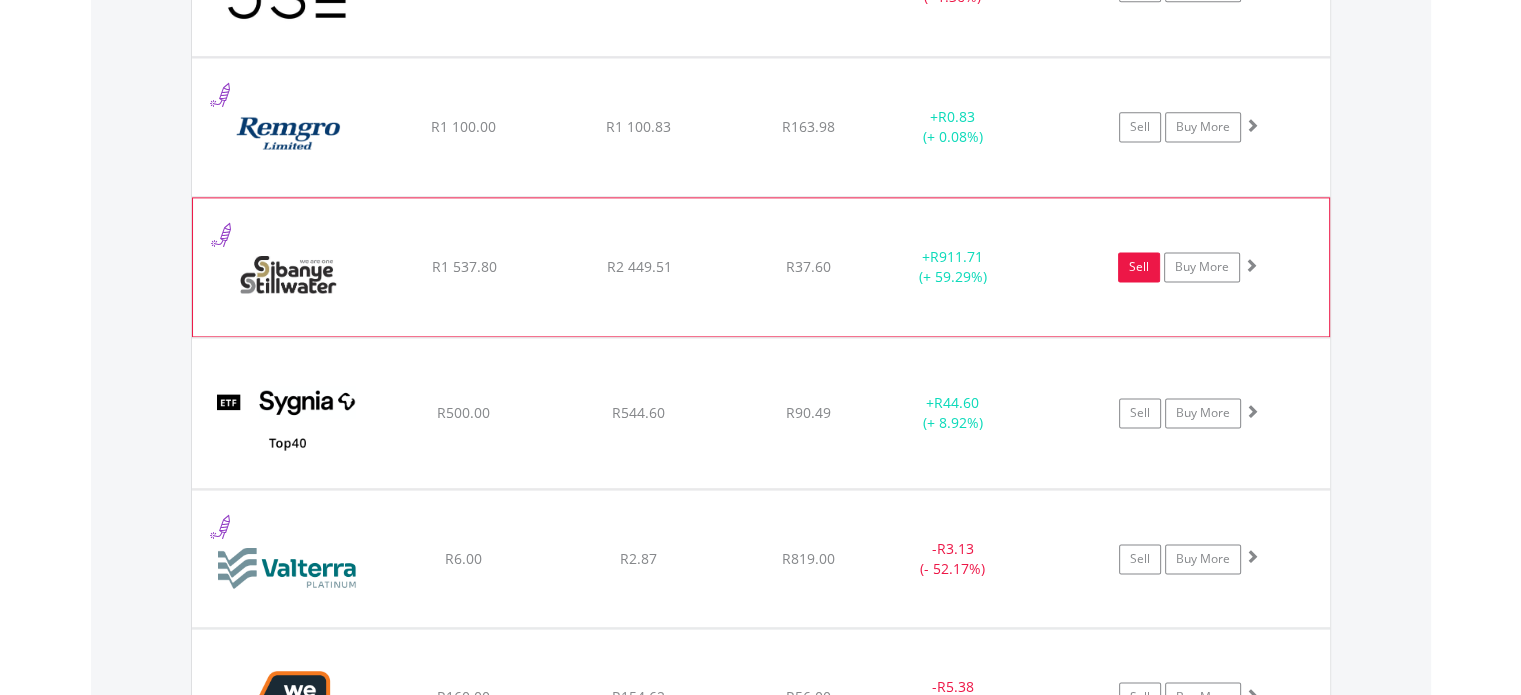 click on "Sell" at bounding box center (1139, 267) 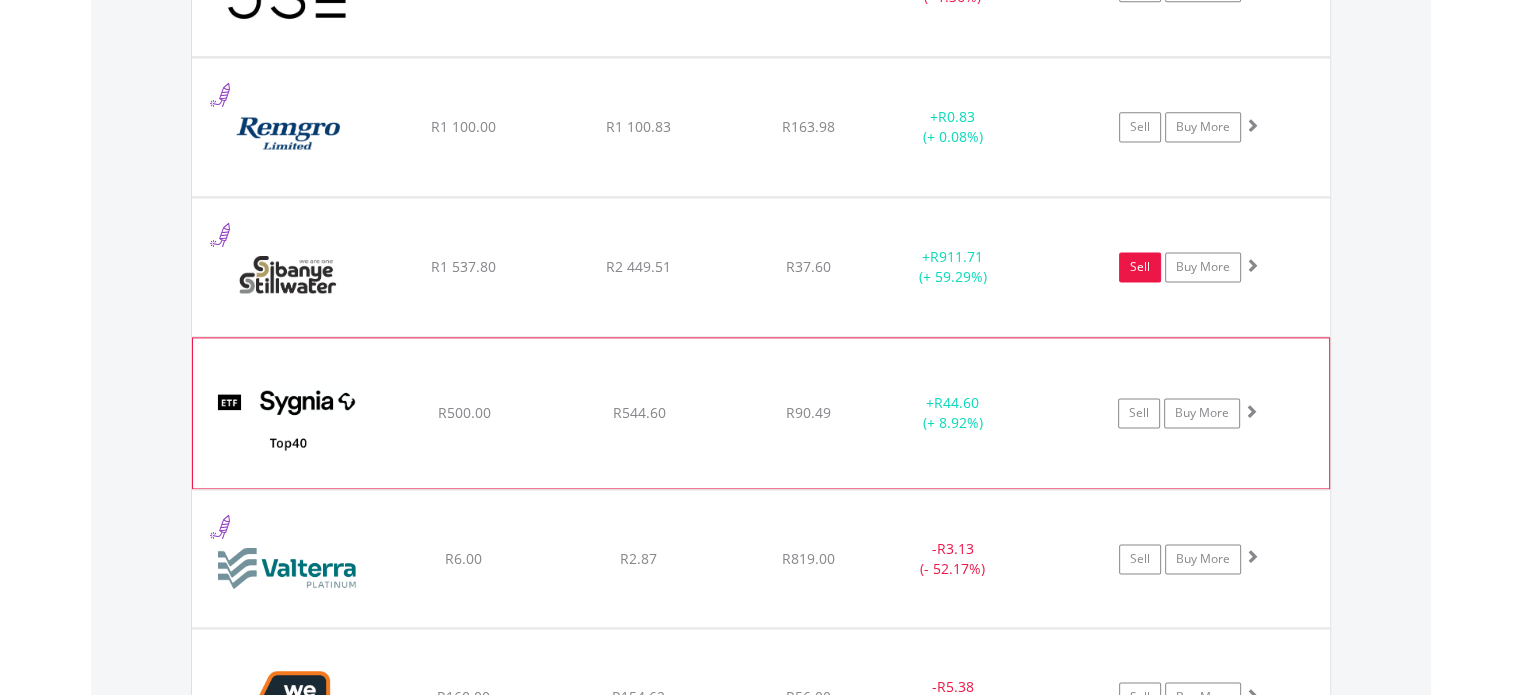 scroll, scrollTop: 2622, scrollLeft: 0, axis: vertical 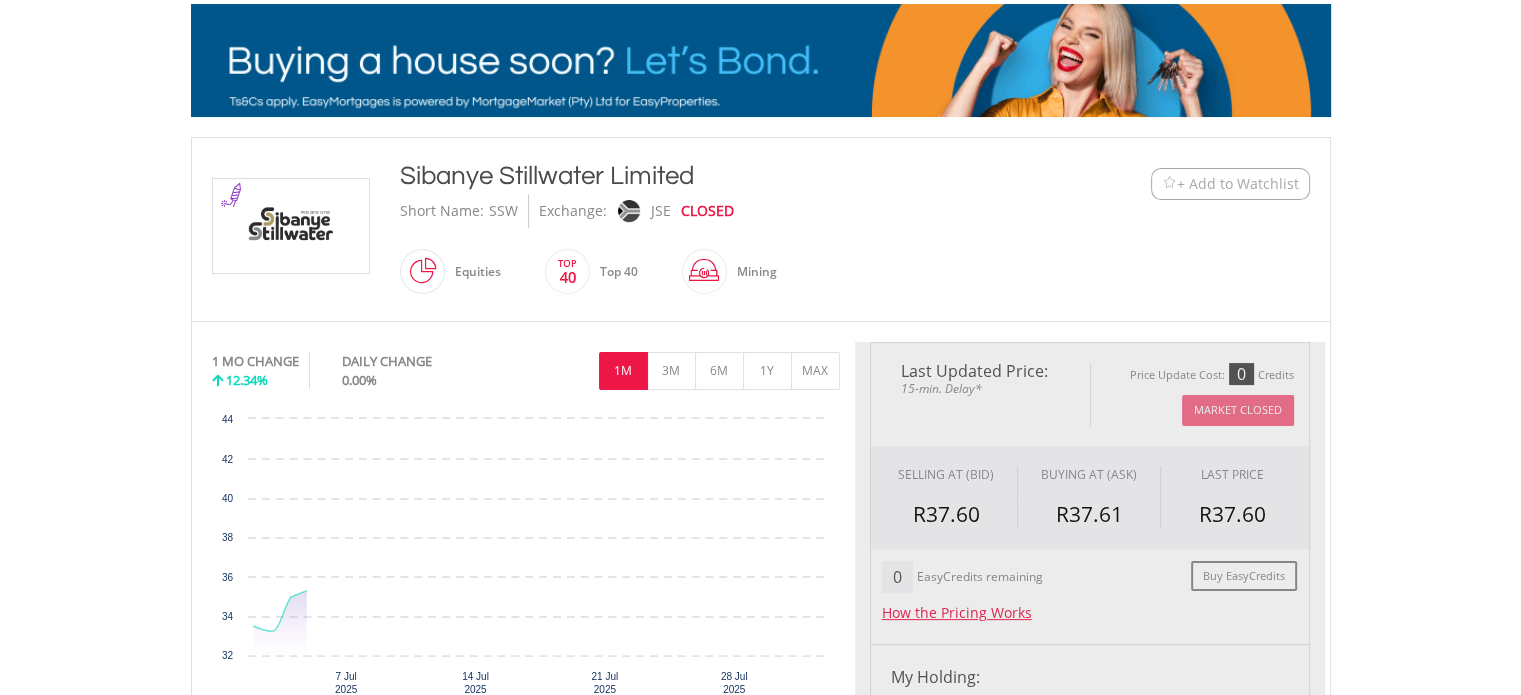 type on "*******" 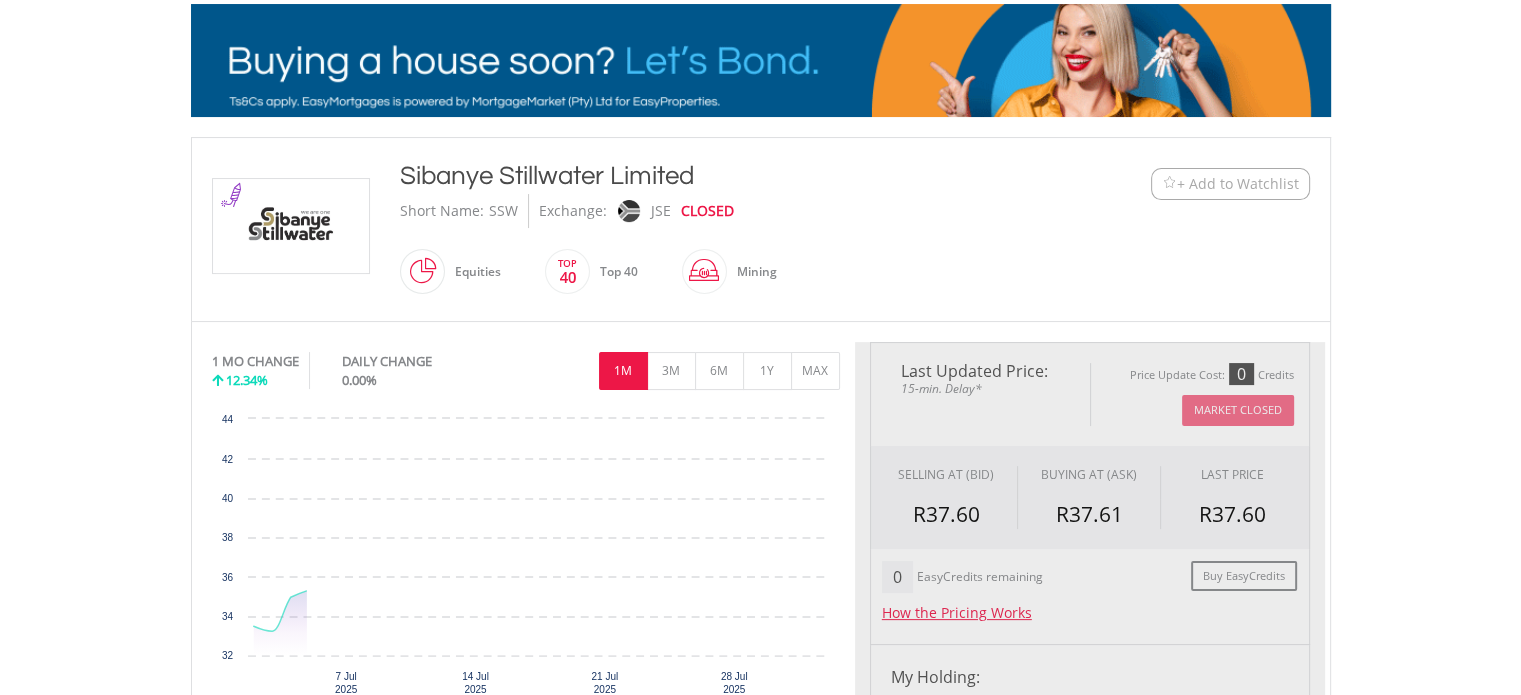 type on "******" 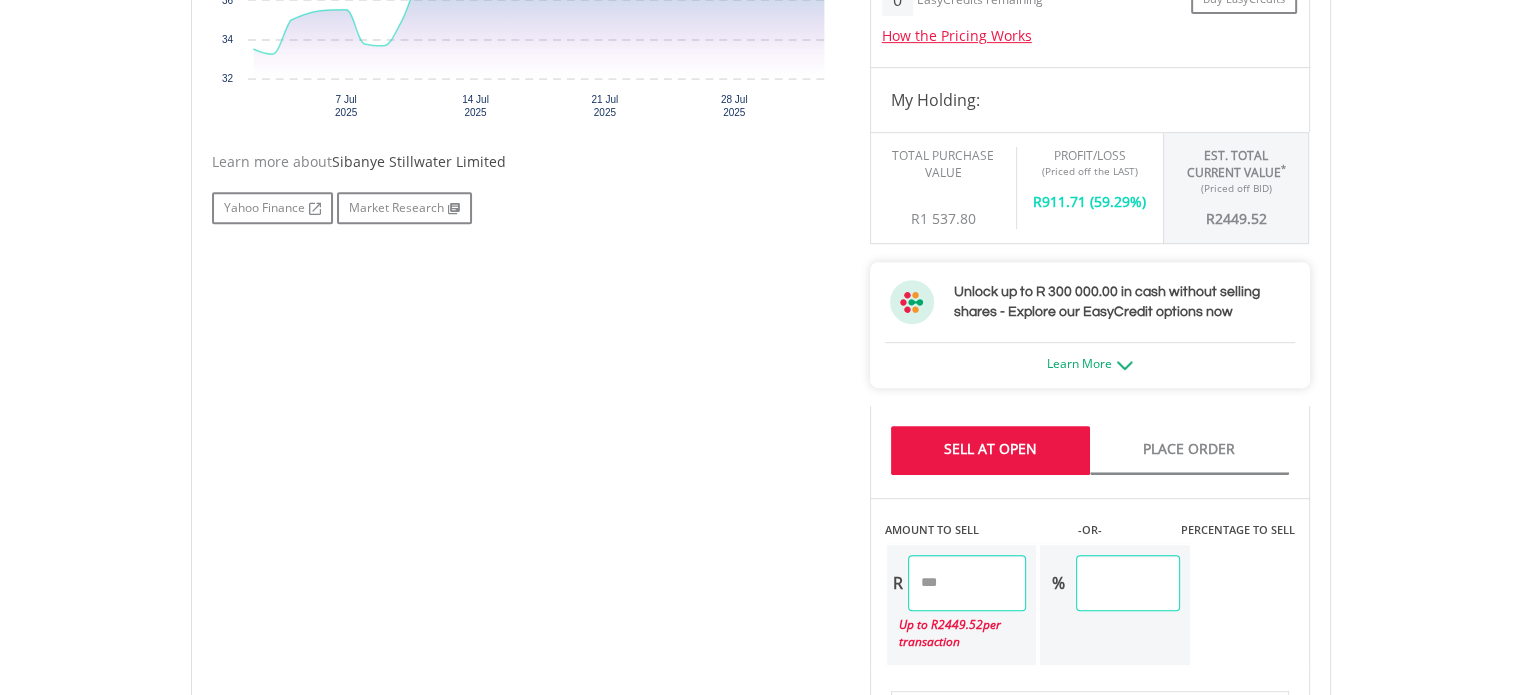 scroll, scrollTop: 900, scrollLeft: 0, axis: vertical 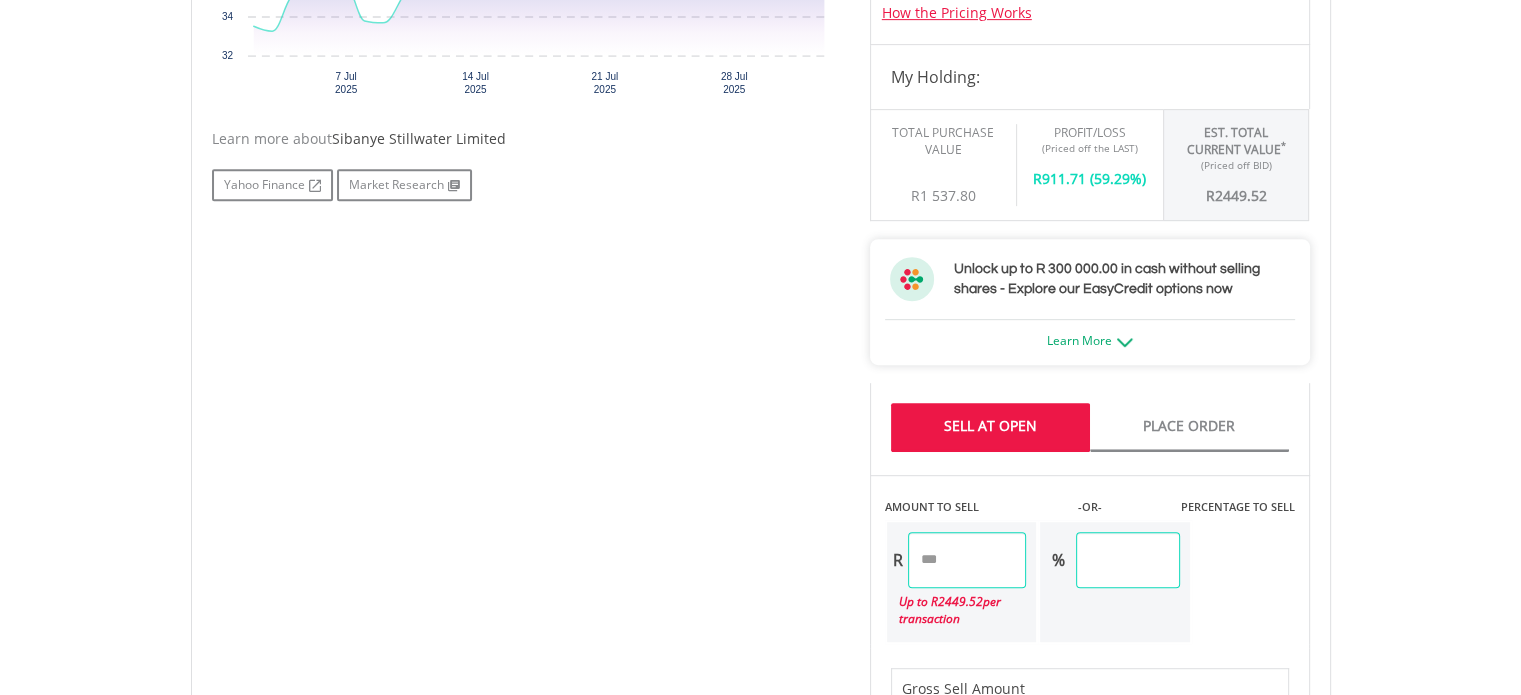 drag, startPoint x: 996, startPoint y: 562, endPoint x: 886, endPoint y: 559, distance: 110.0409 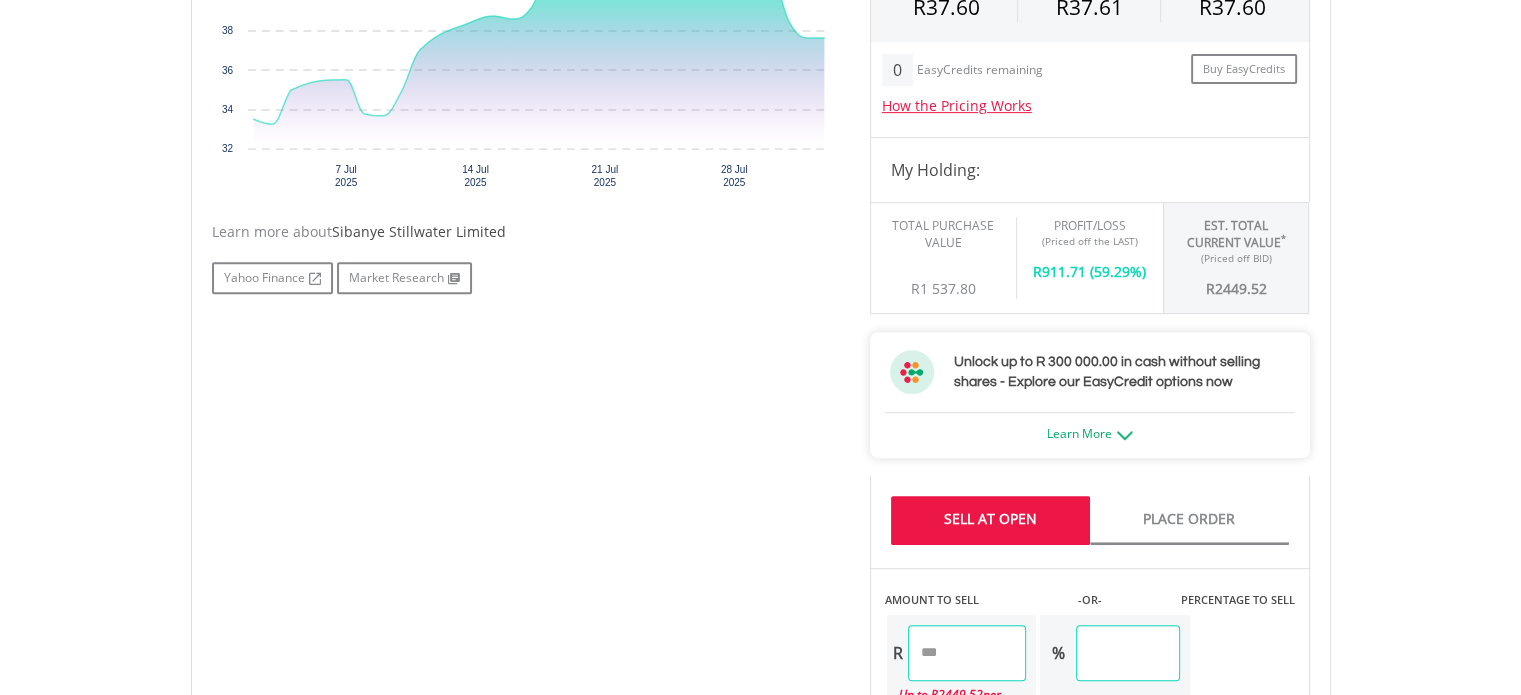 scroll, scrollTop: 800, scrollLeft: 0, axis: vertical 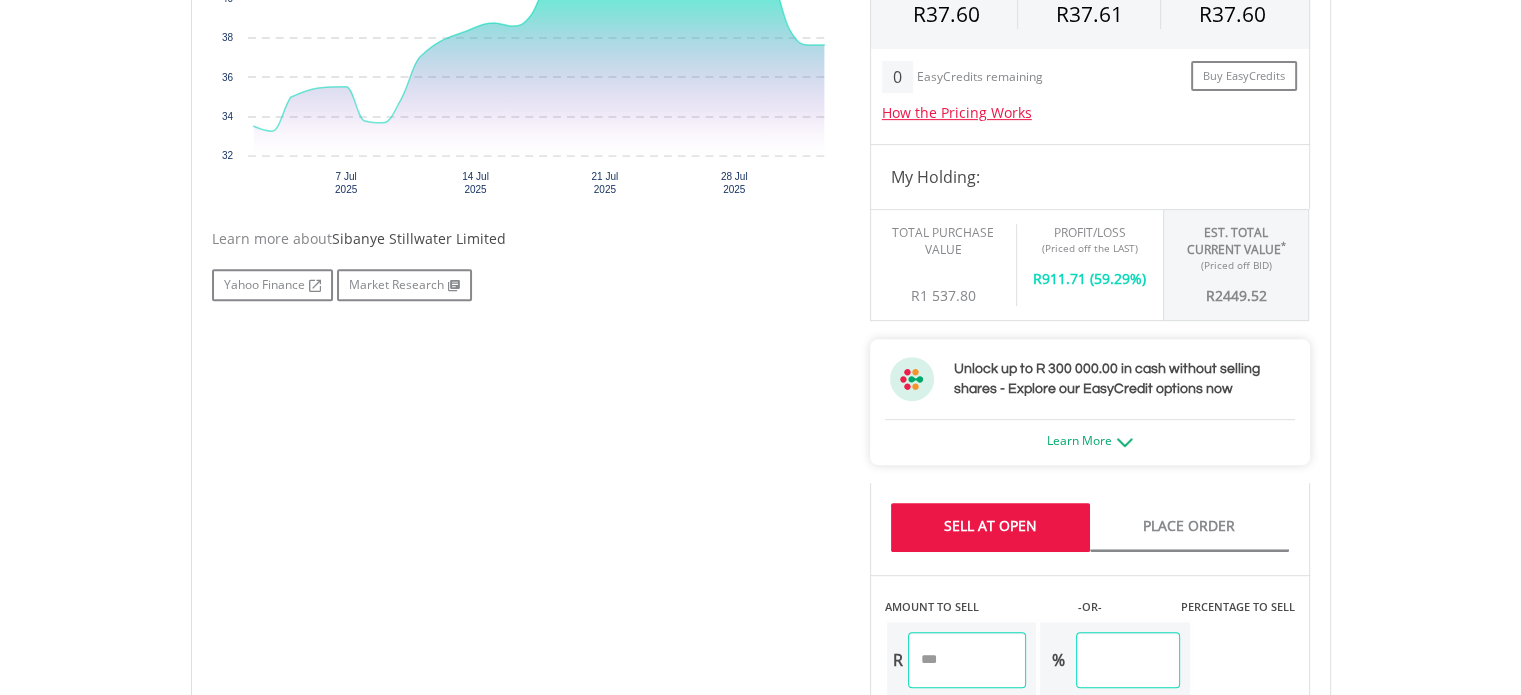 click on "*******" at bounding box center (967, 660) 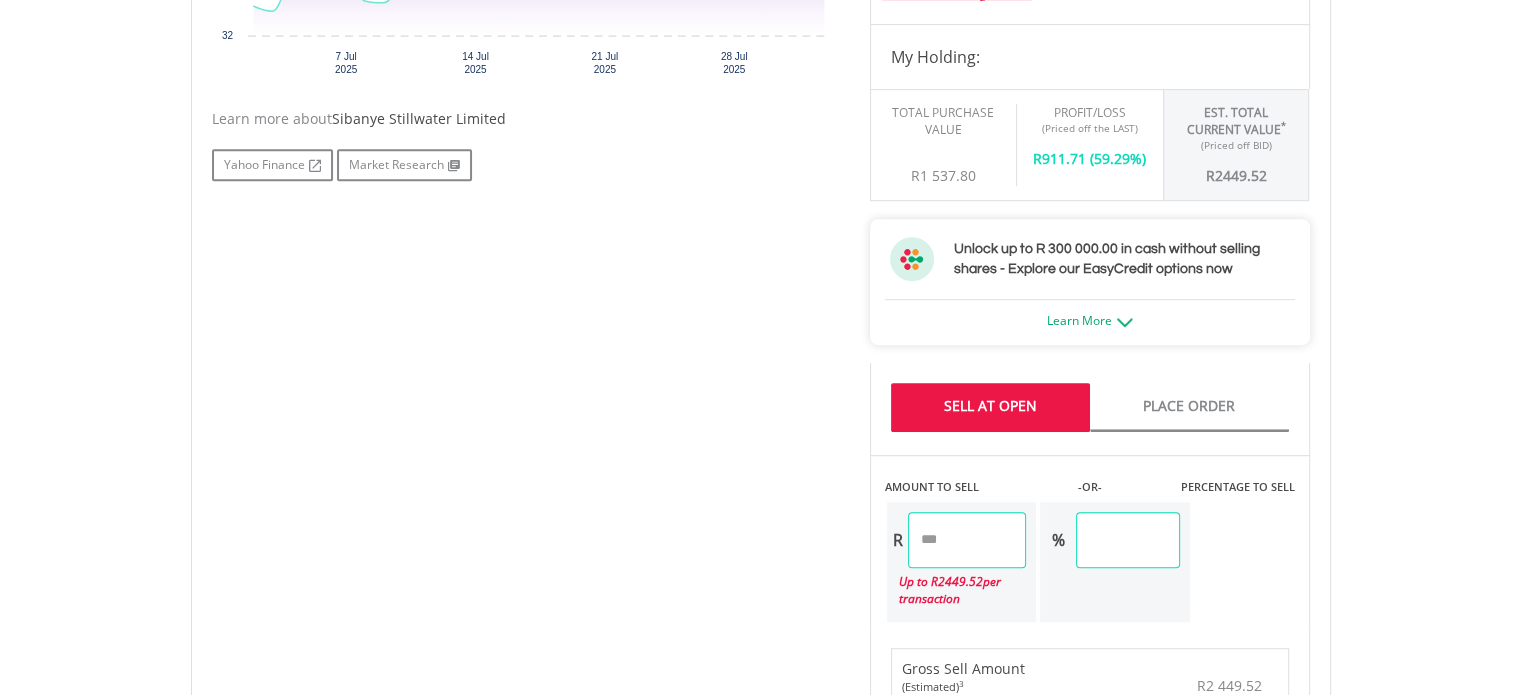 scroll, scrollTop: 1000, scrollLeft: 0, axis: vertical 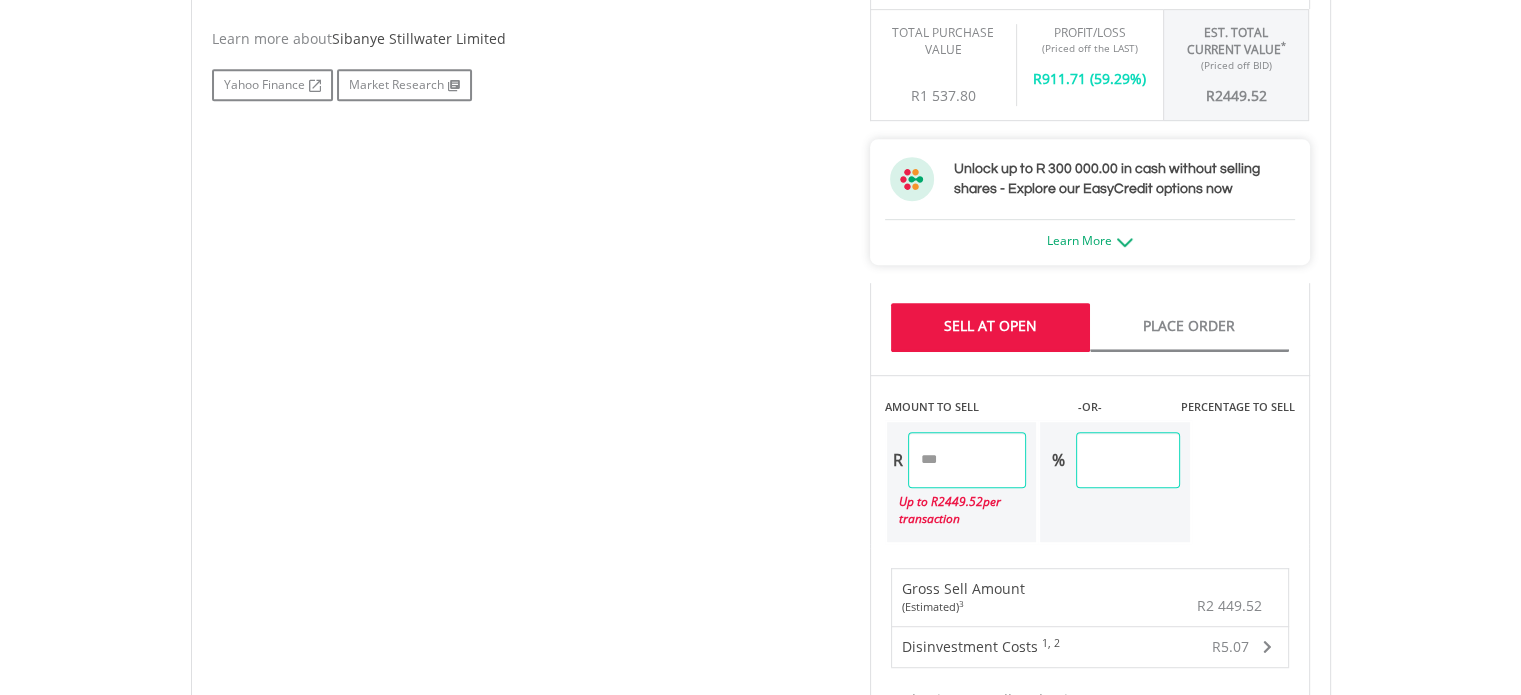 drag, startPoint x: 1008, startPoint y: 454, endPoint x: 857, endPoint y: 461, distance: 151.16217 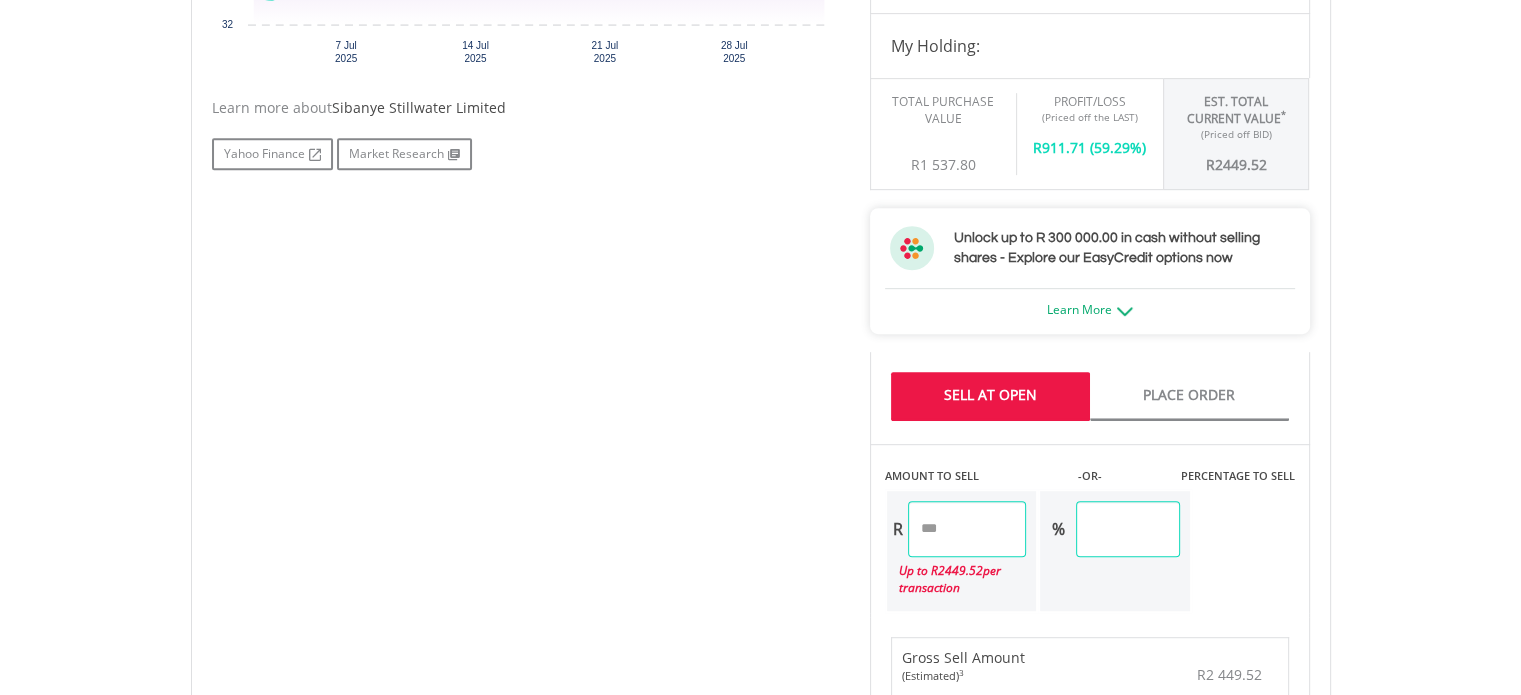 scroll, scrollTop: 900, scrollLeft: 0, axis: vertical 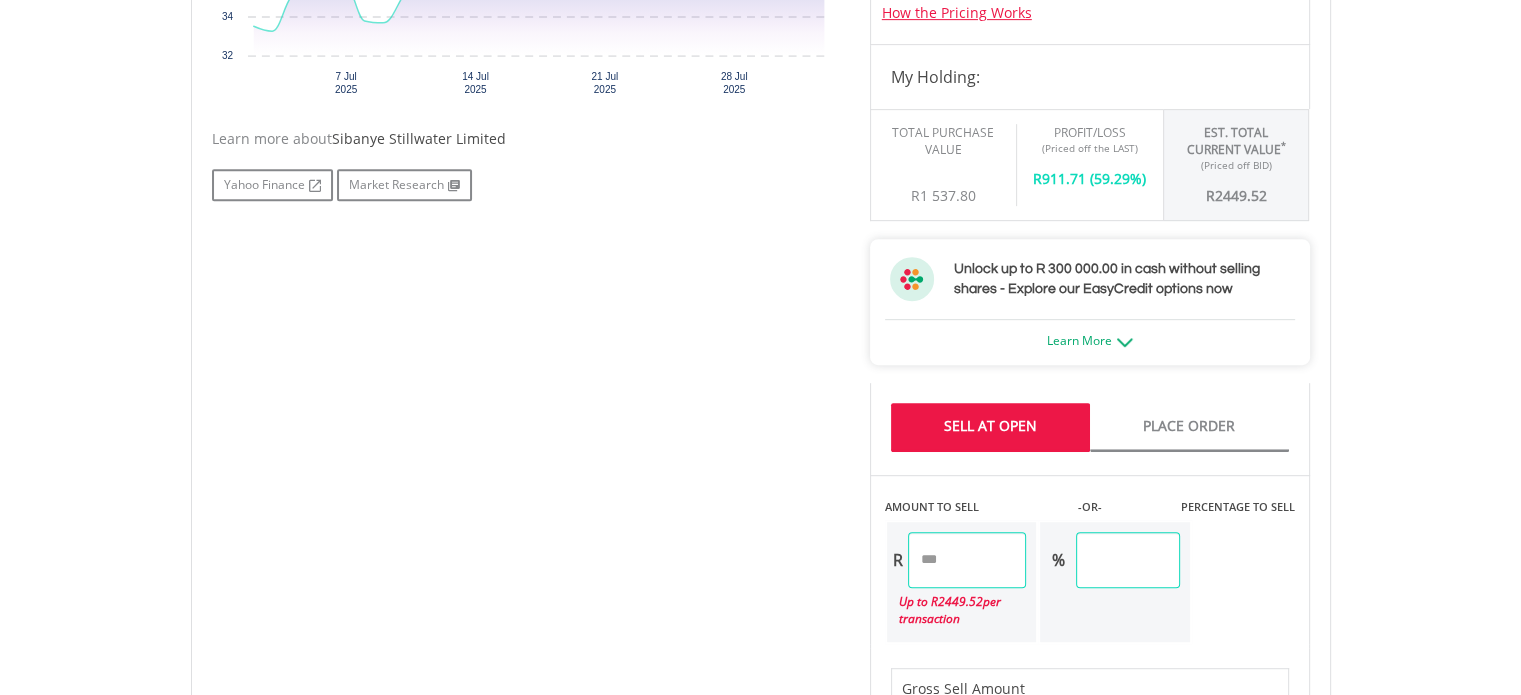 type on "***" 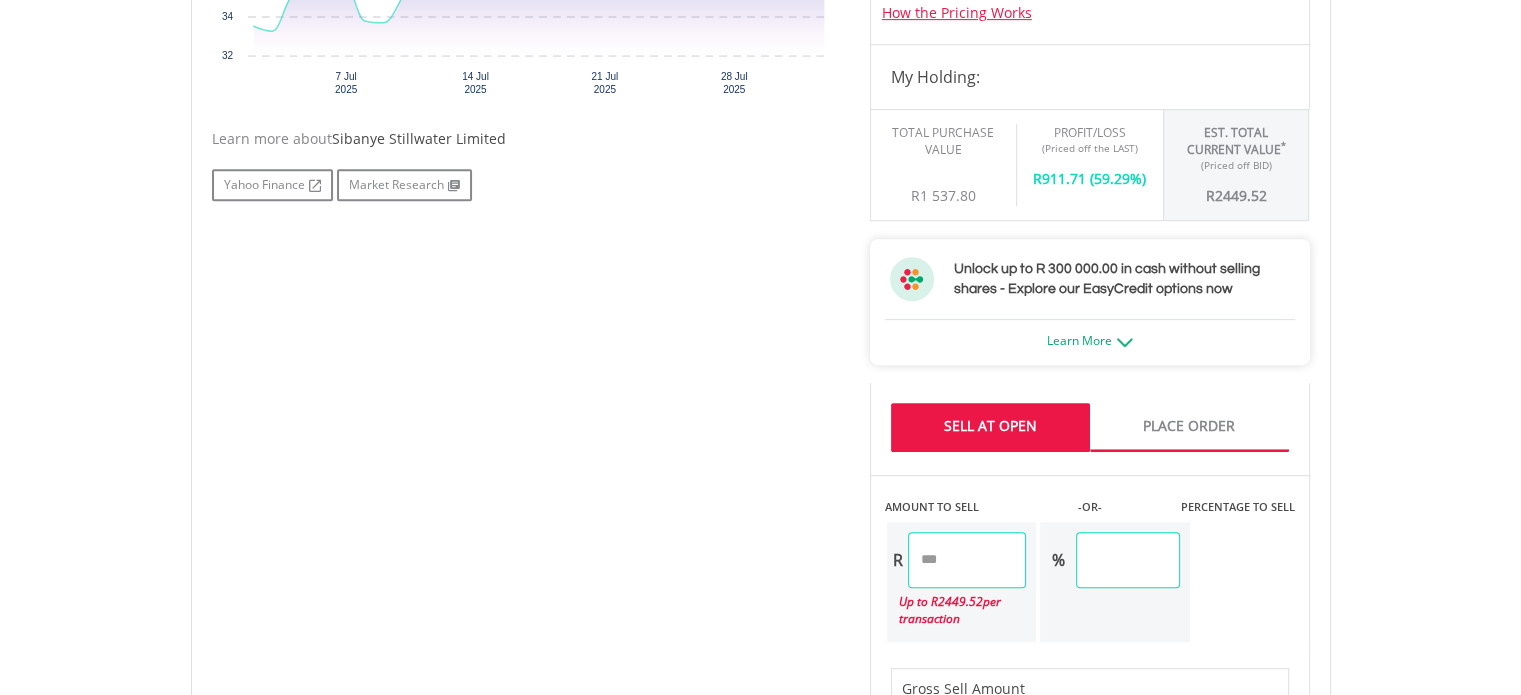 type on "******" 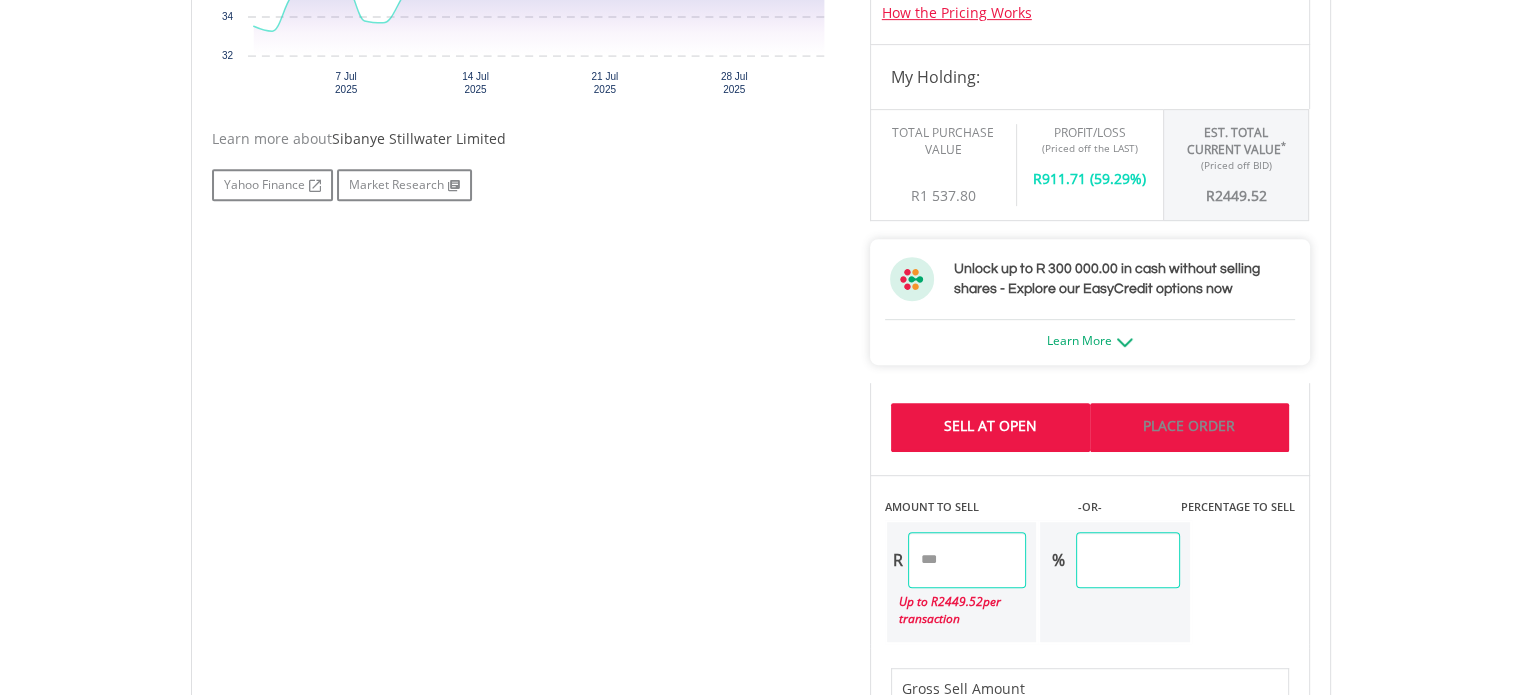 click on "Last Updated Price:
15-min. Delay*
Price Update Cost:
0
Credits
Market Closed
SELLING AT (BID)
BUYING AT                     (ASK)
LAST PRICE
R37.60
R37.61
R37.60
0
EasyCredits remaining" at bounding box center (1090, 517) 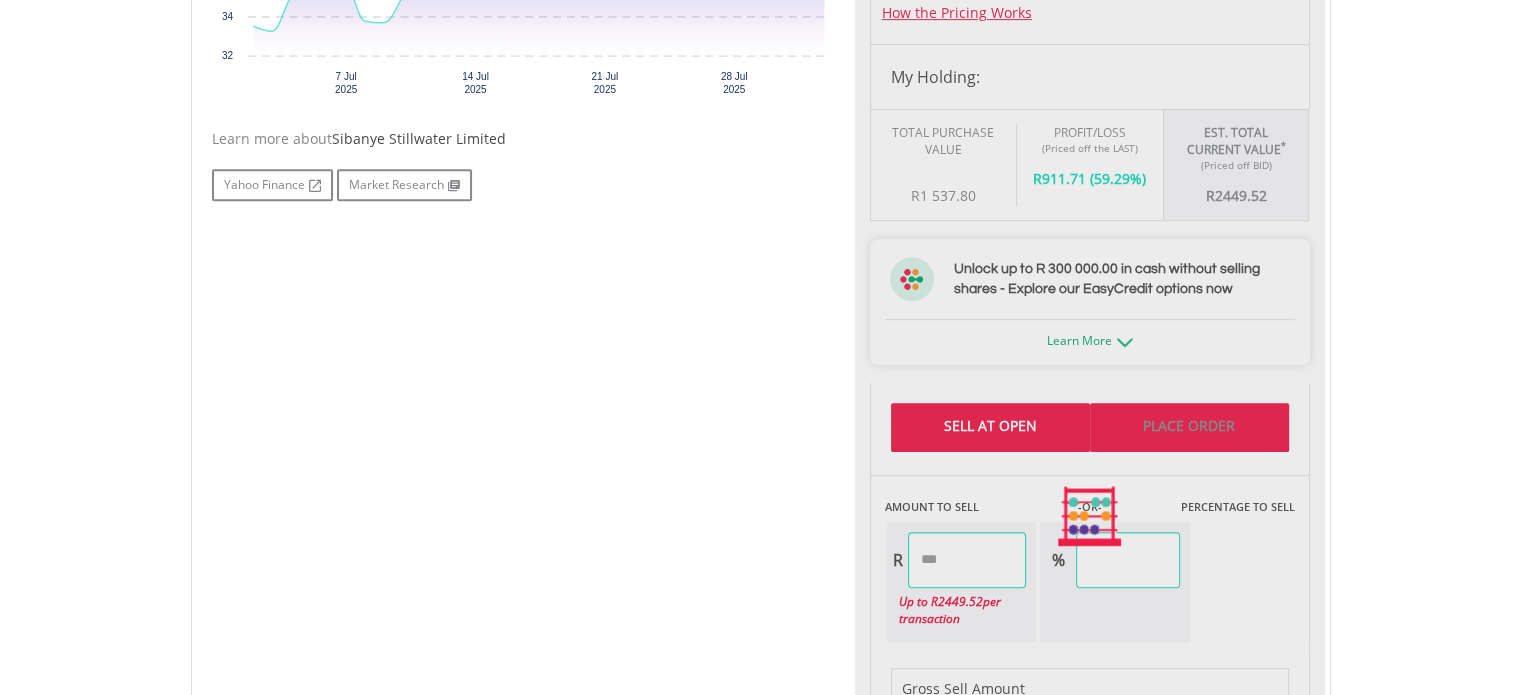 type on "*****" 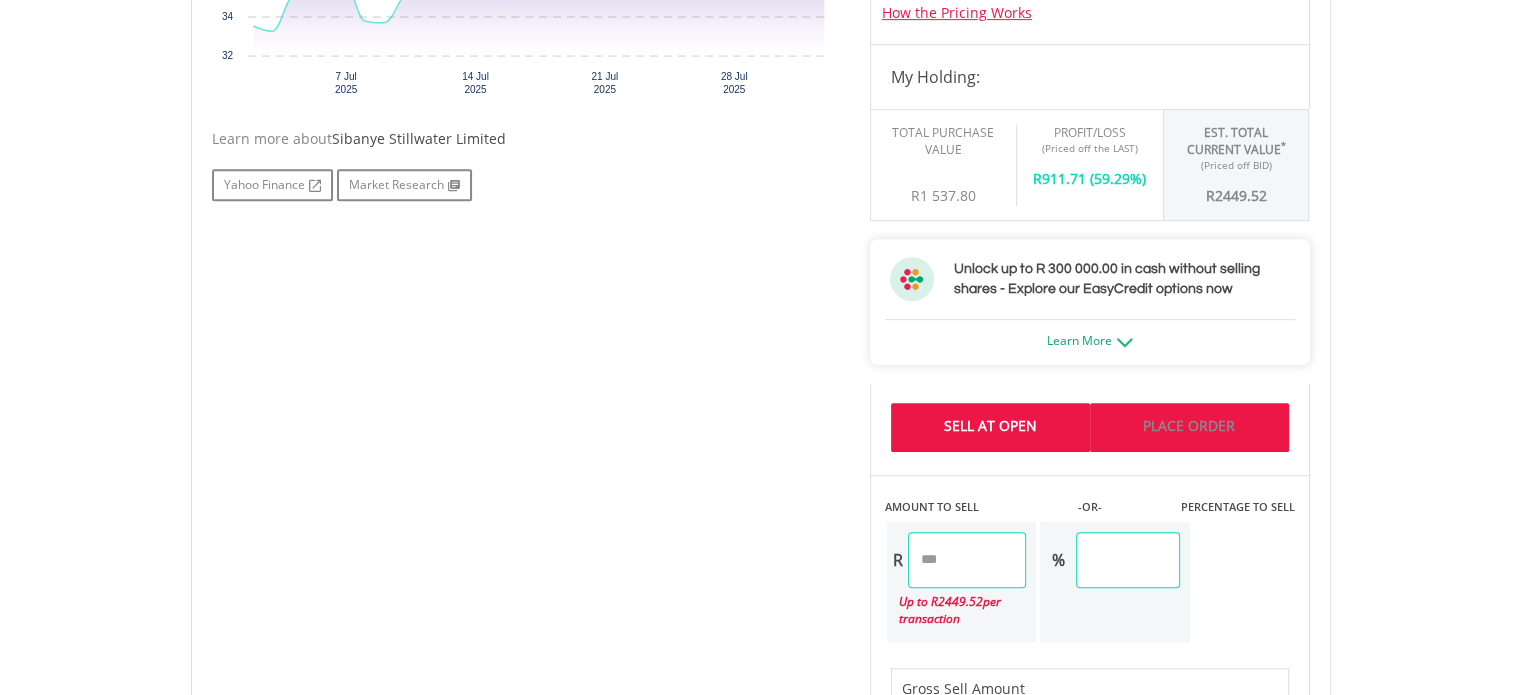 click on "Place Order" at bounding box center [1189, 427] 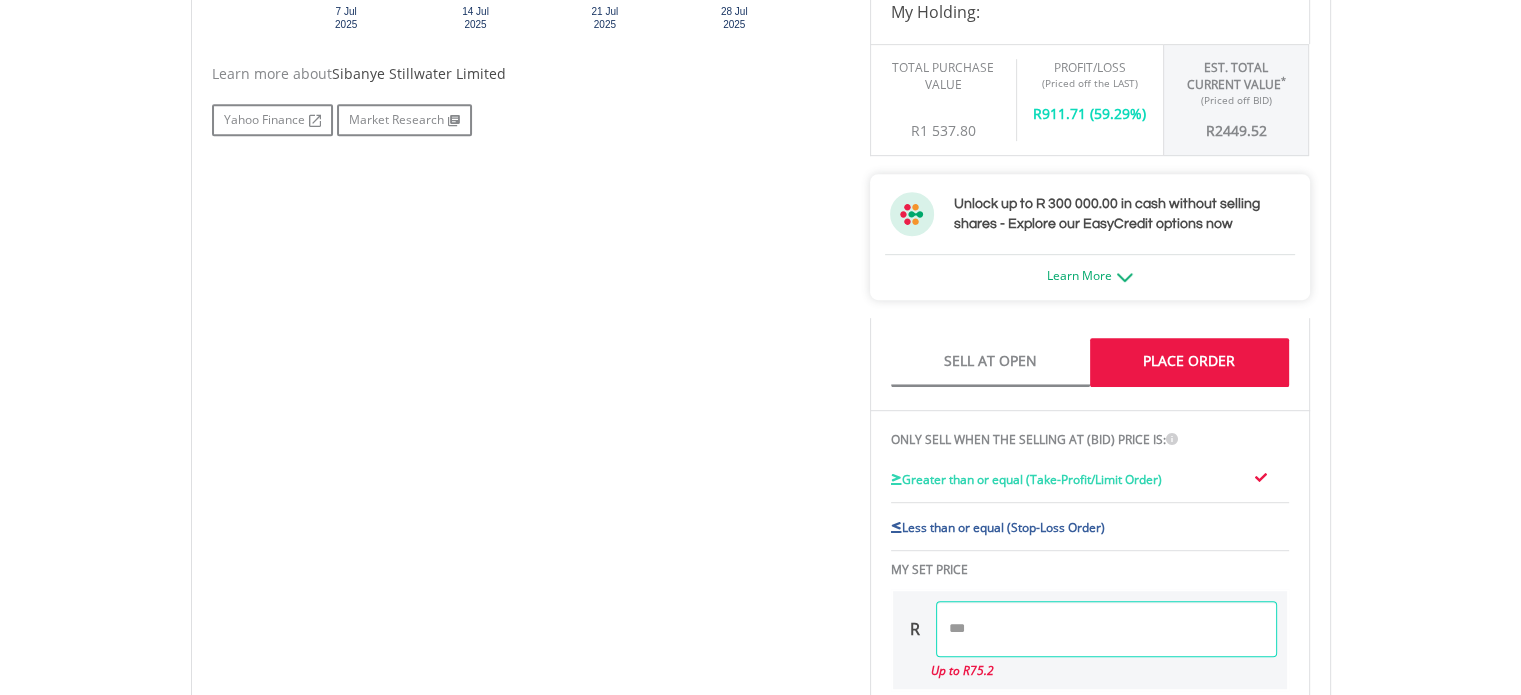scroll, scrollTop: 1000, scrollLeft: 0, axis: vertical 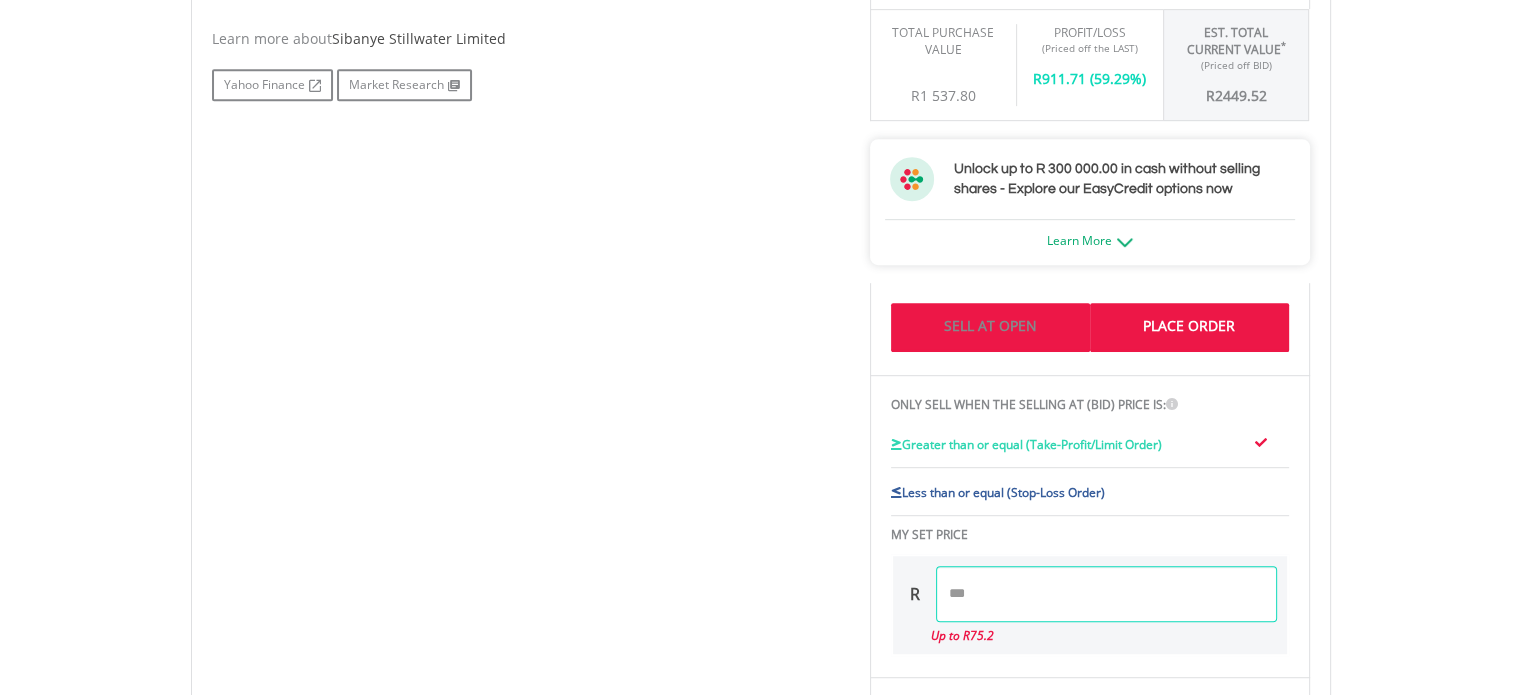 click on "Sell At Open" at bounding box center (990, 327) 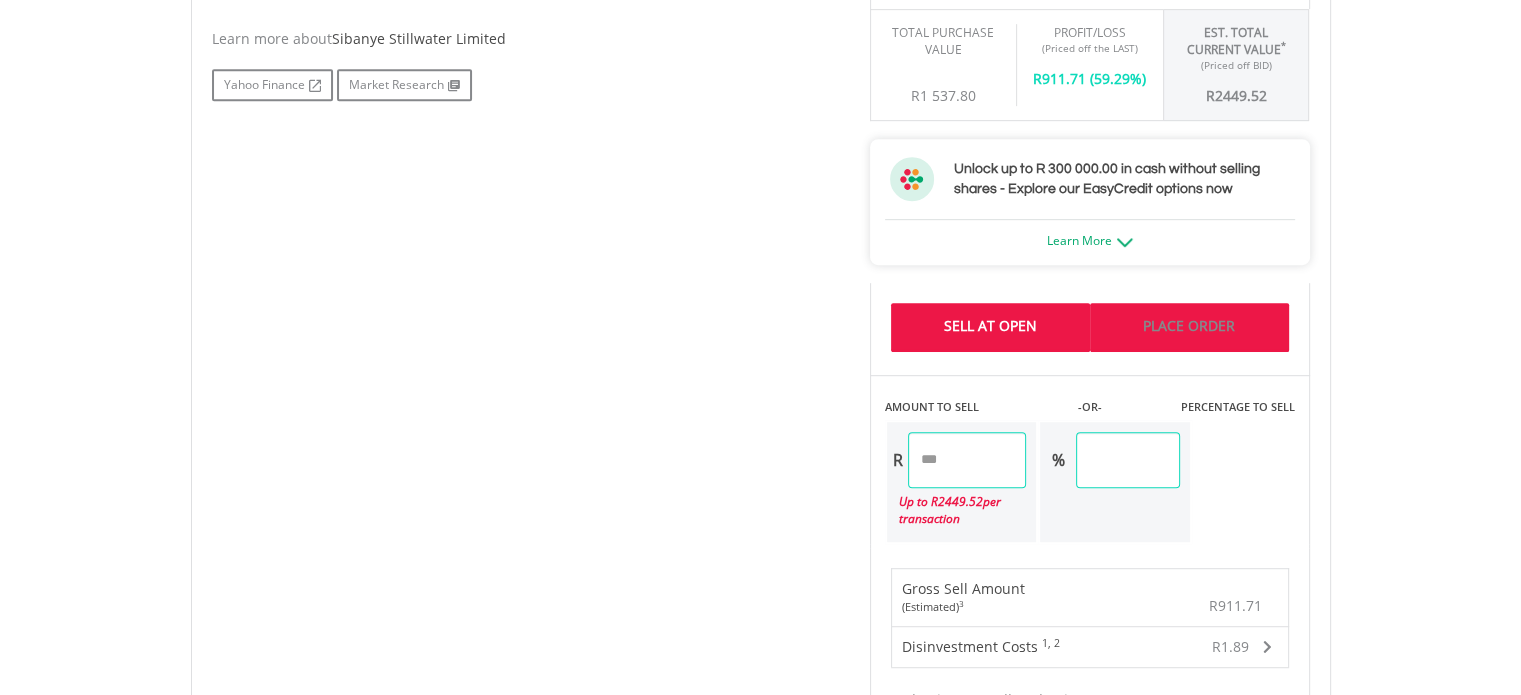 click on "Place Order" at bounding box center [1189, 327] 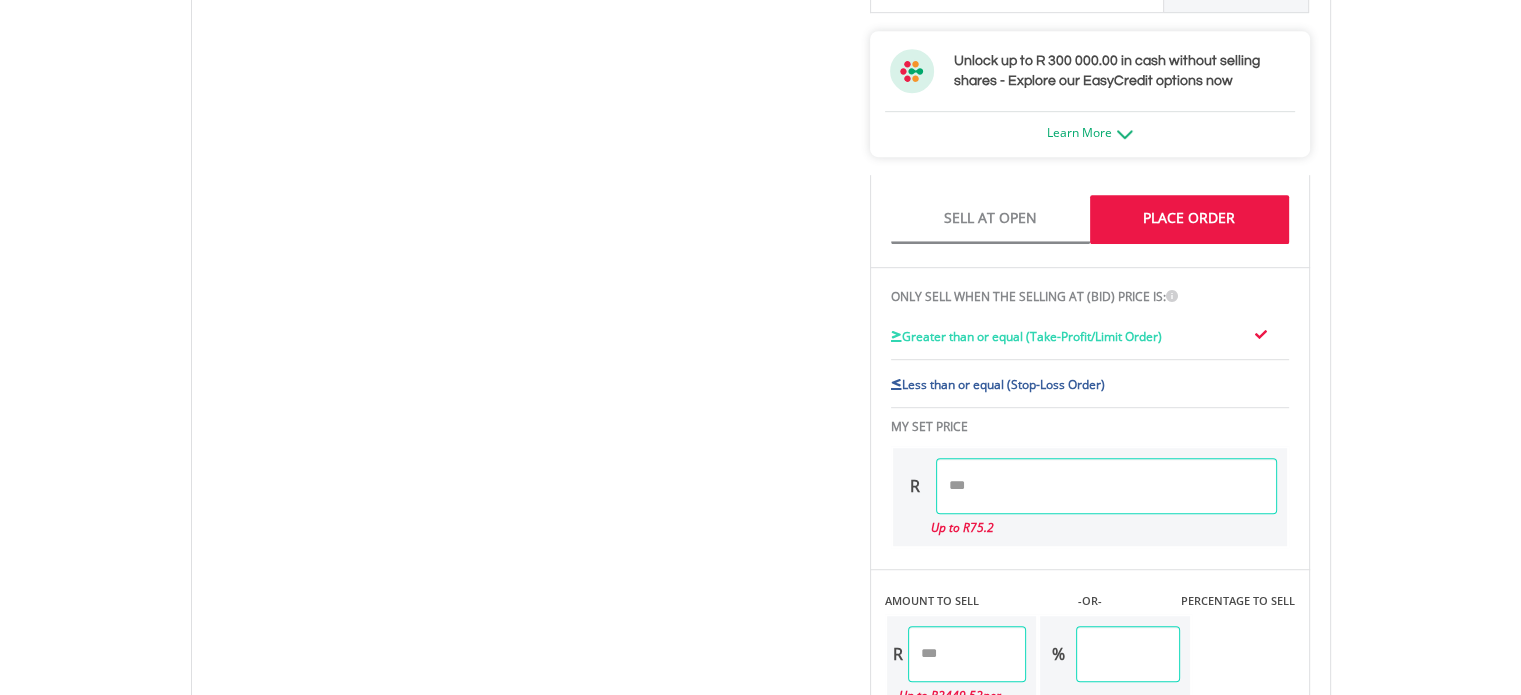 scroll, scrollTop: 1100, scrollLeft: 0, axis: vertical 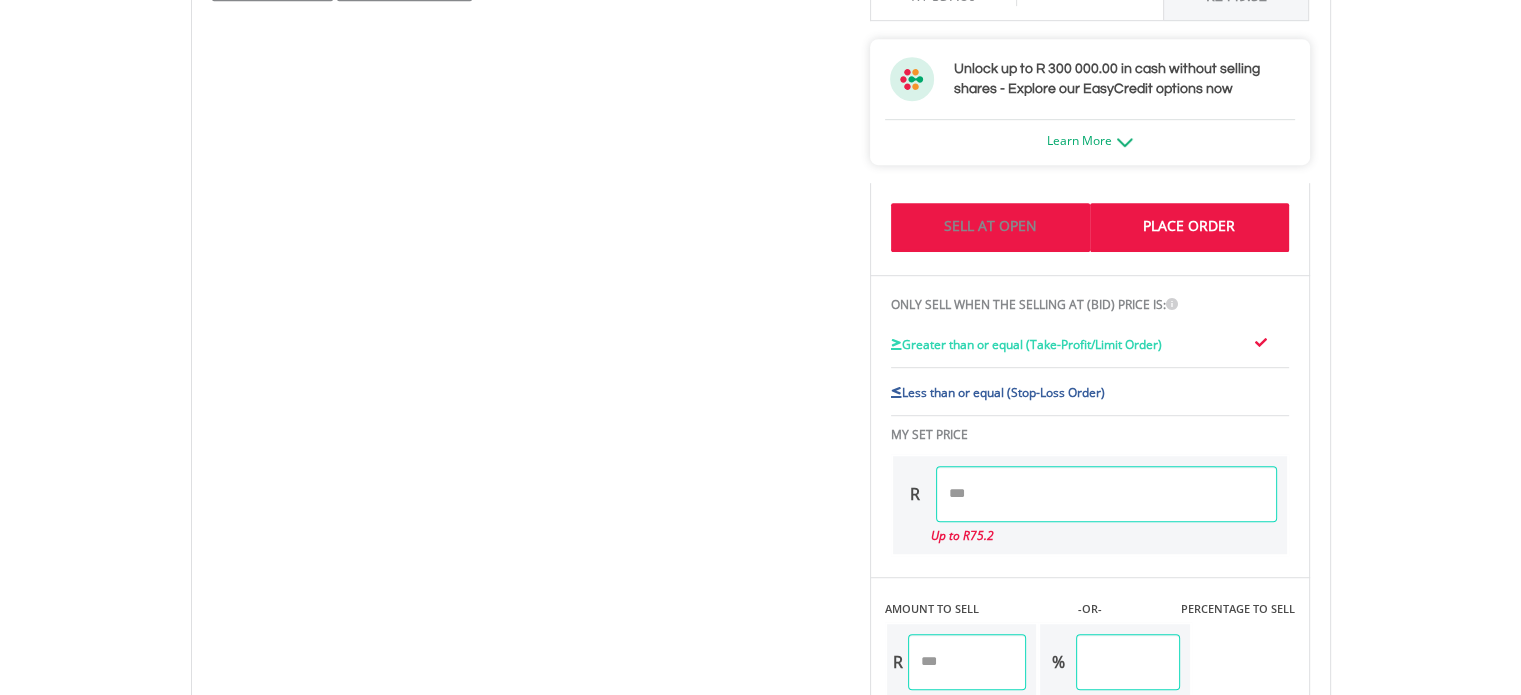 click on "Sell At Open" at bounding box center (990, 227) 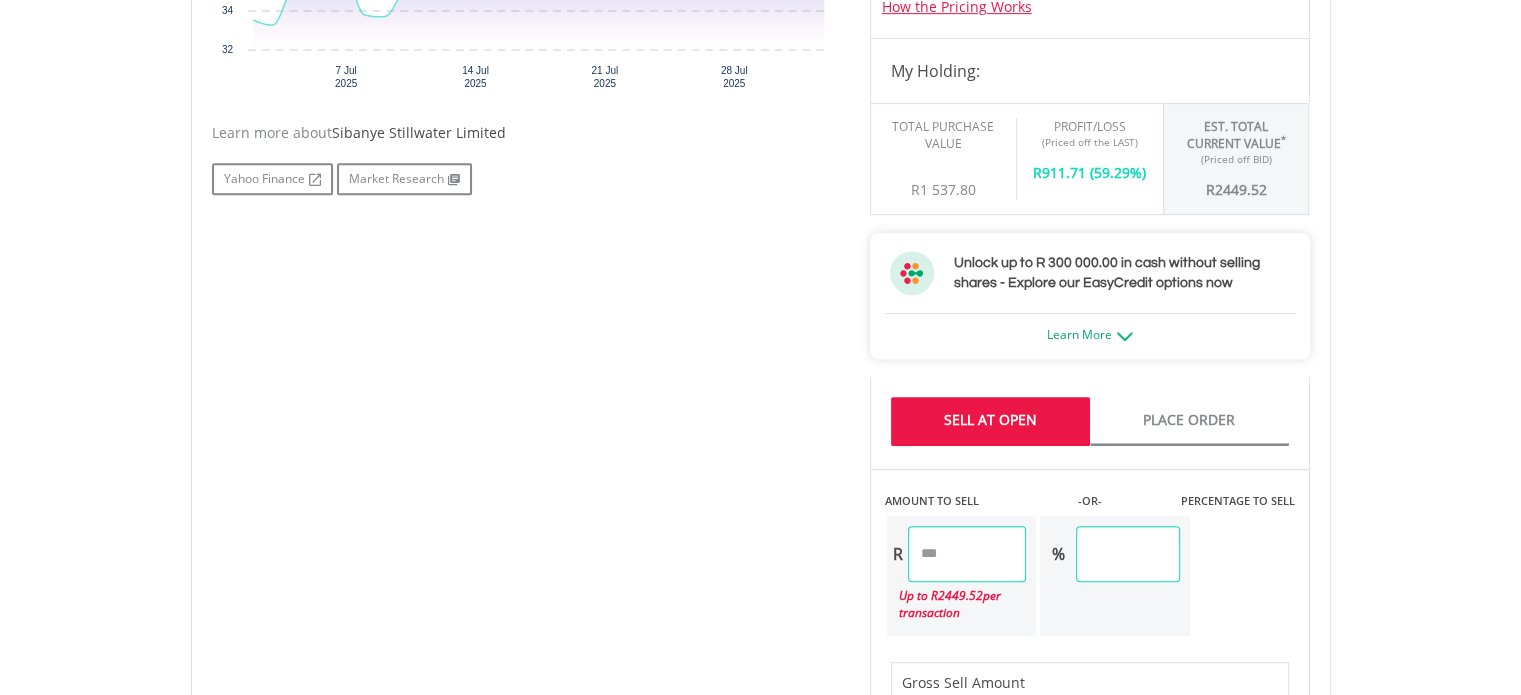 scroll, scrollTop: 900, scrollLeft: 0, axis: vertical 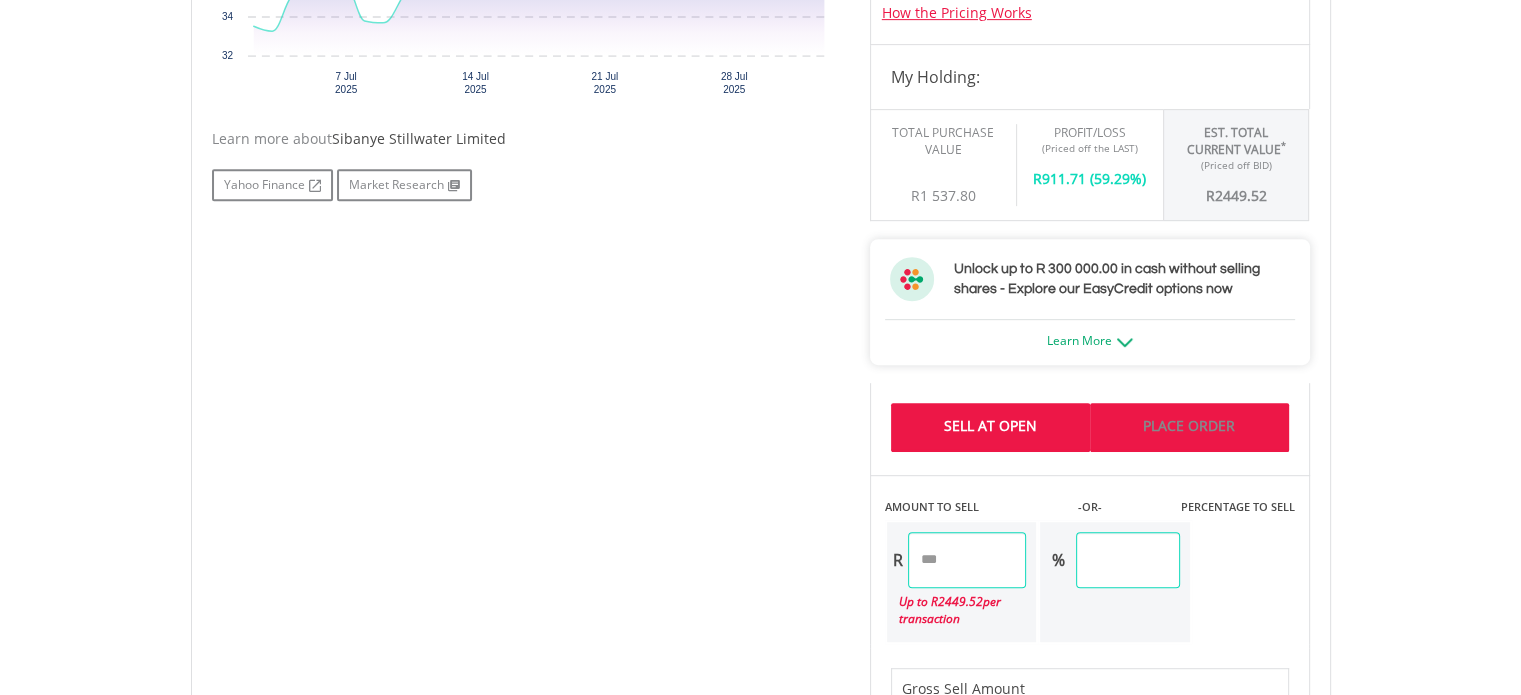 click on "Place Order" at bounding box center [1189, 427] 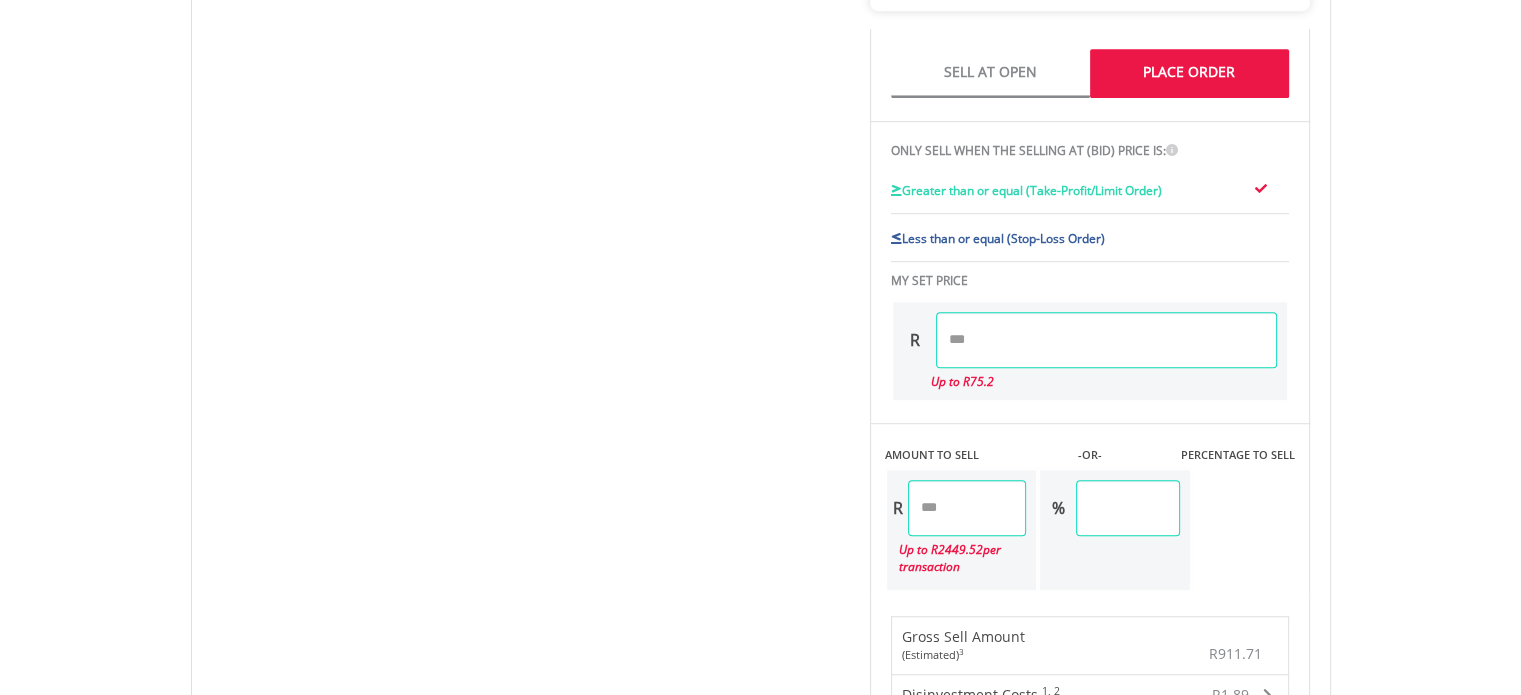 scroll, scrollTop: 1300, scrollLeft: 0, axis: vertical 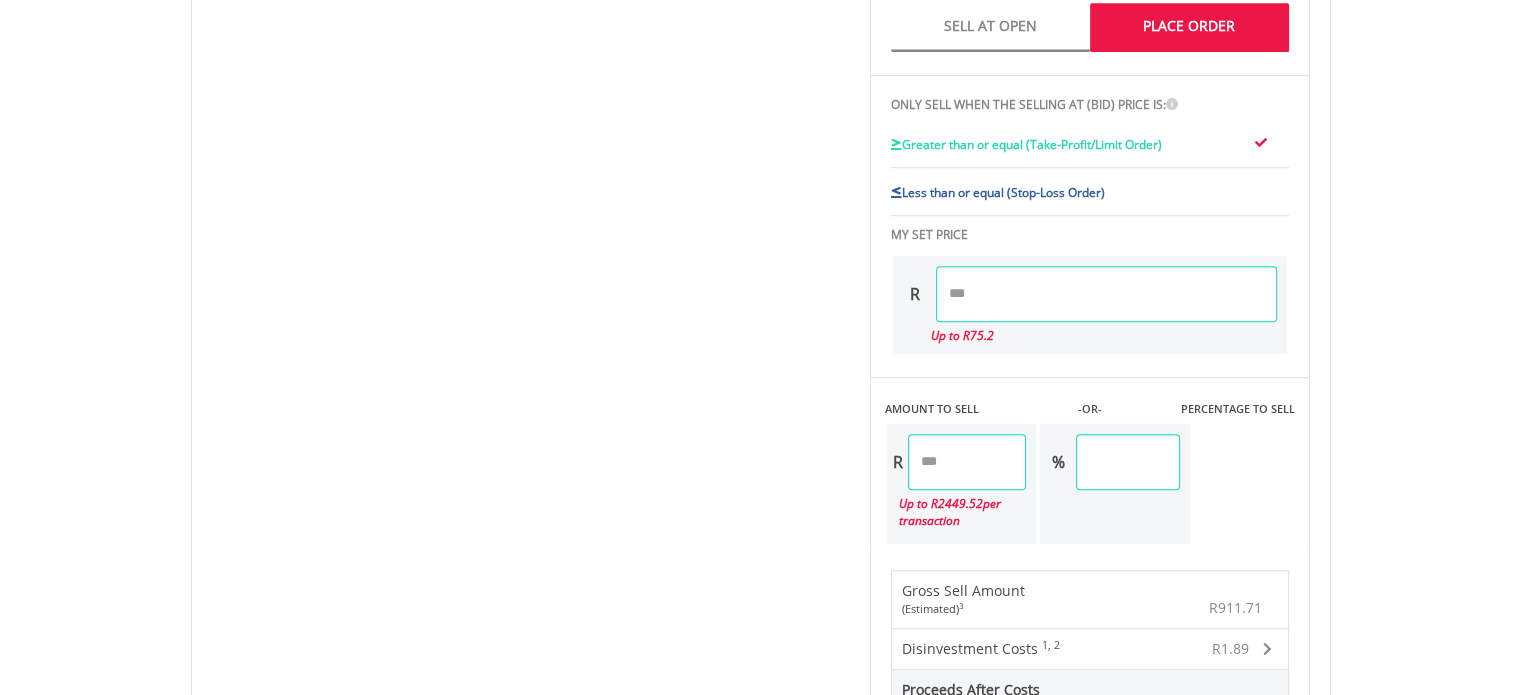 drag, startPoint x: 1096, startPoint y: 303, endPoint x: 972, endPoint y: 313, distance: 124.40257 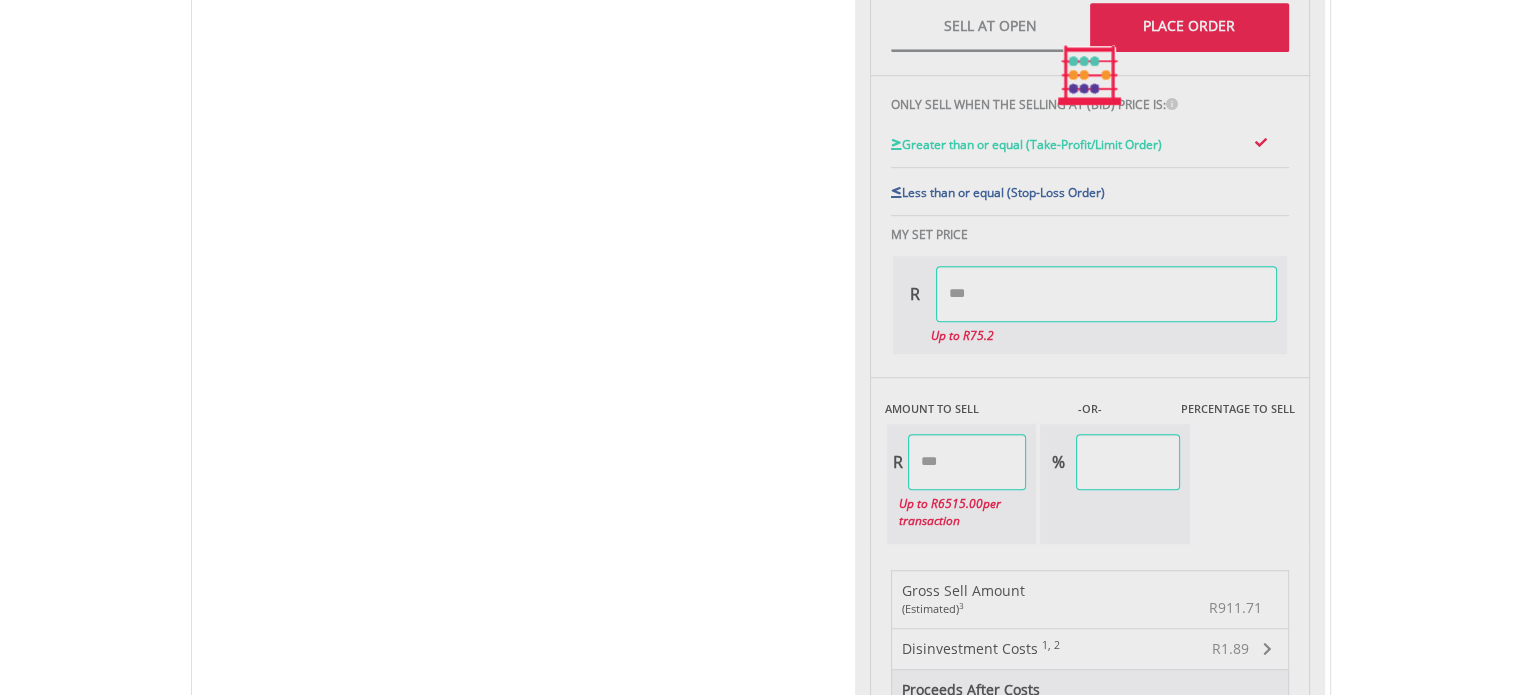 type on "*******" 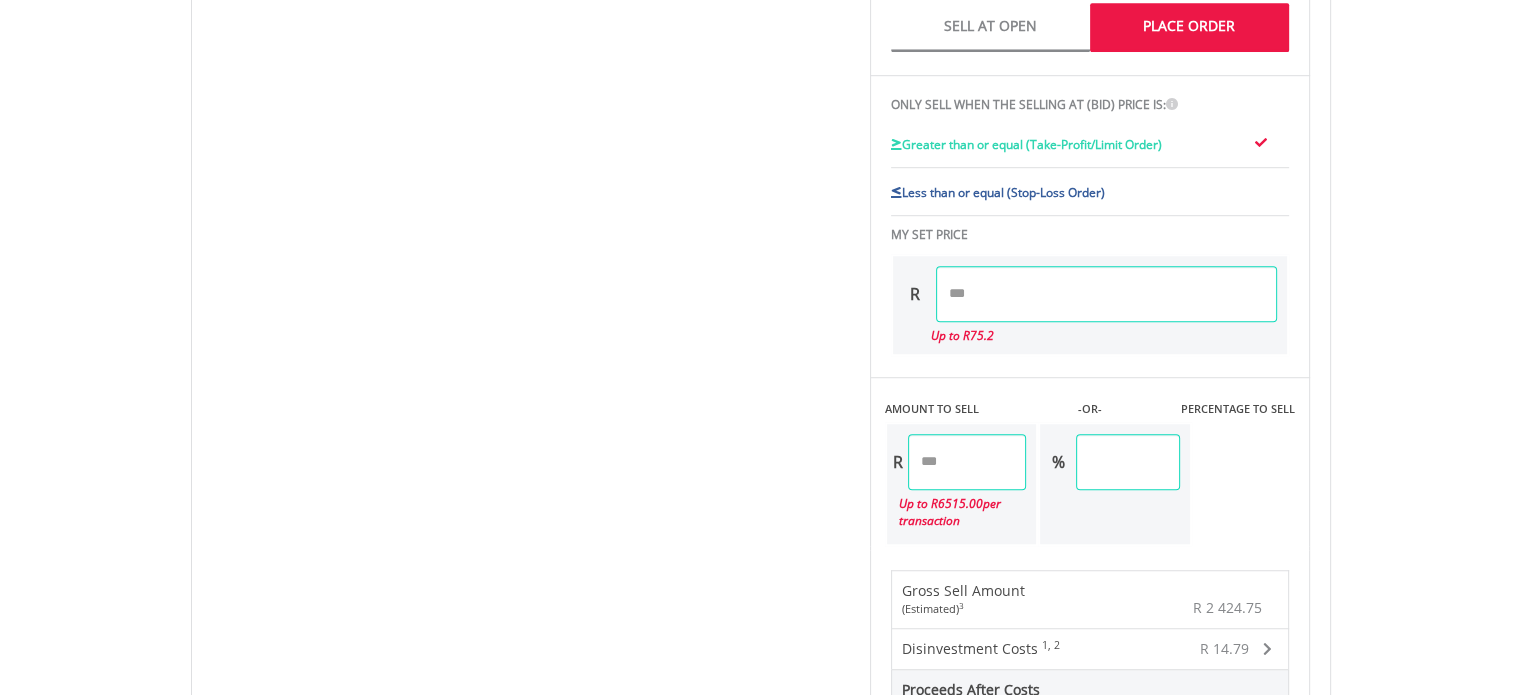 click on "******" at bounding box center [1106, 294] 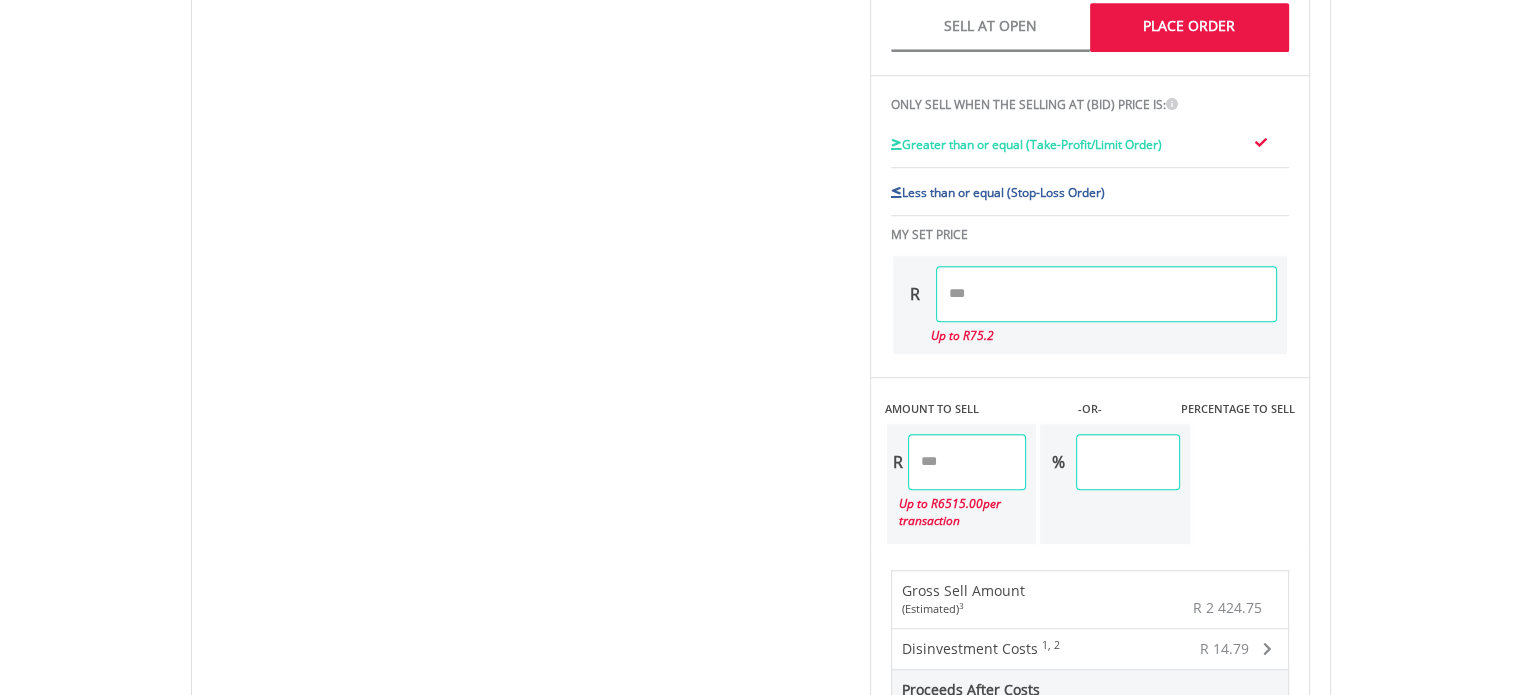 type on "*" 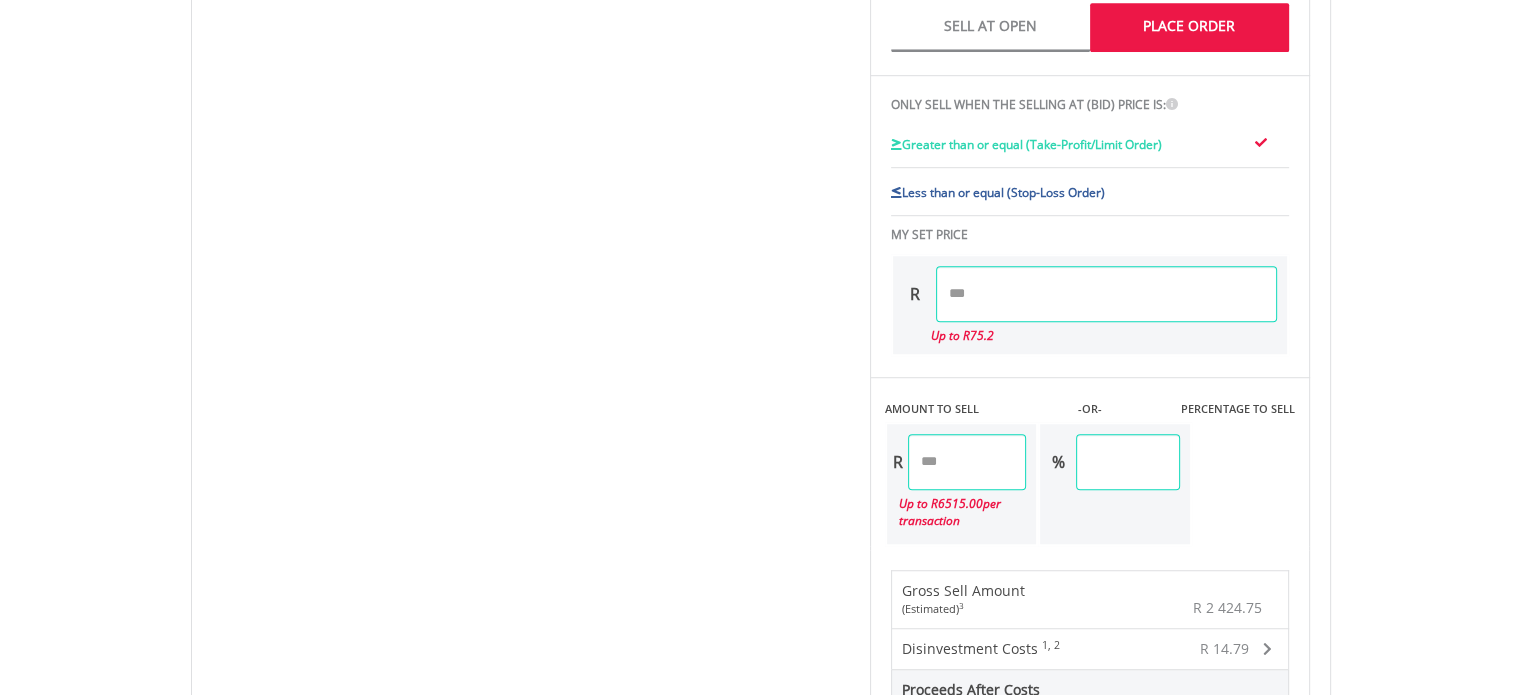 type on "*******" 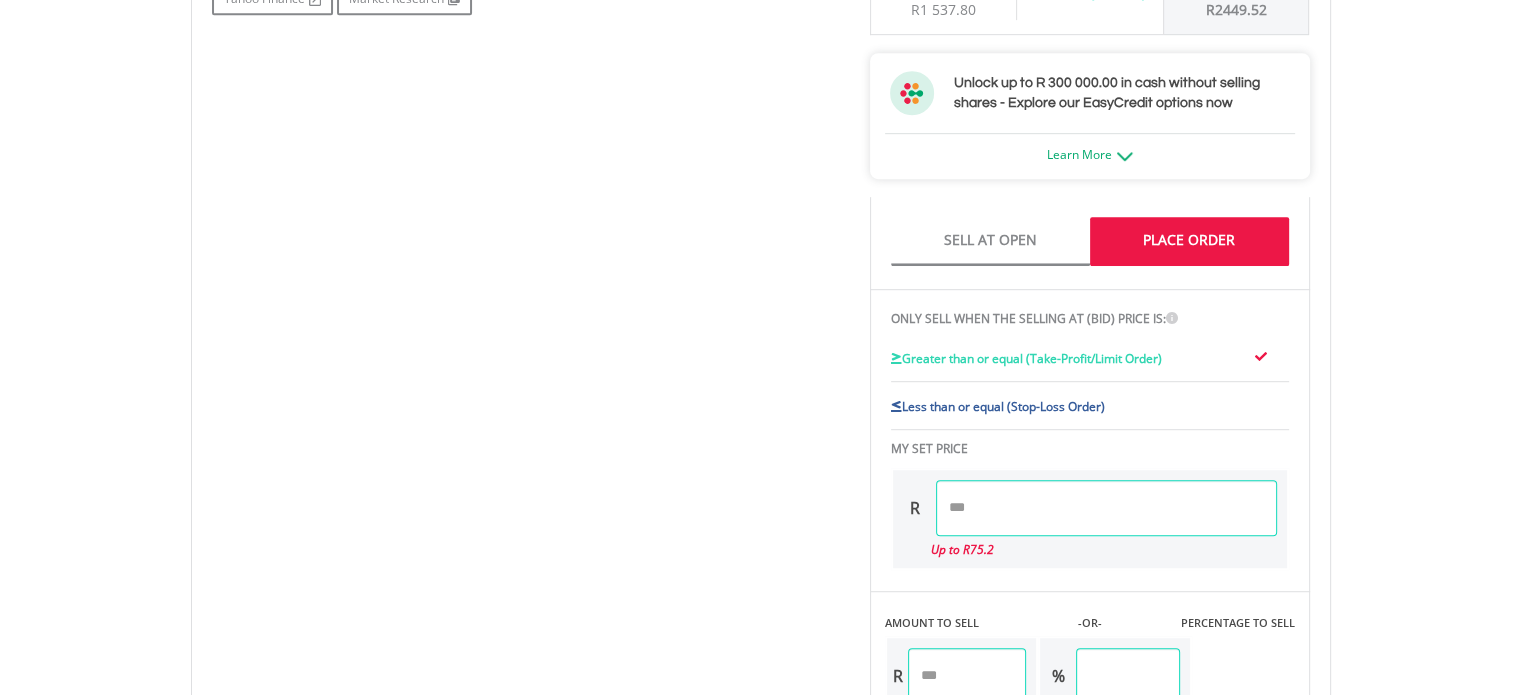 scroll, scrollTop: 1100, scrollLeft: 0, axis: vertical 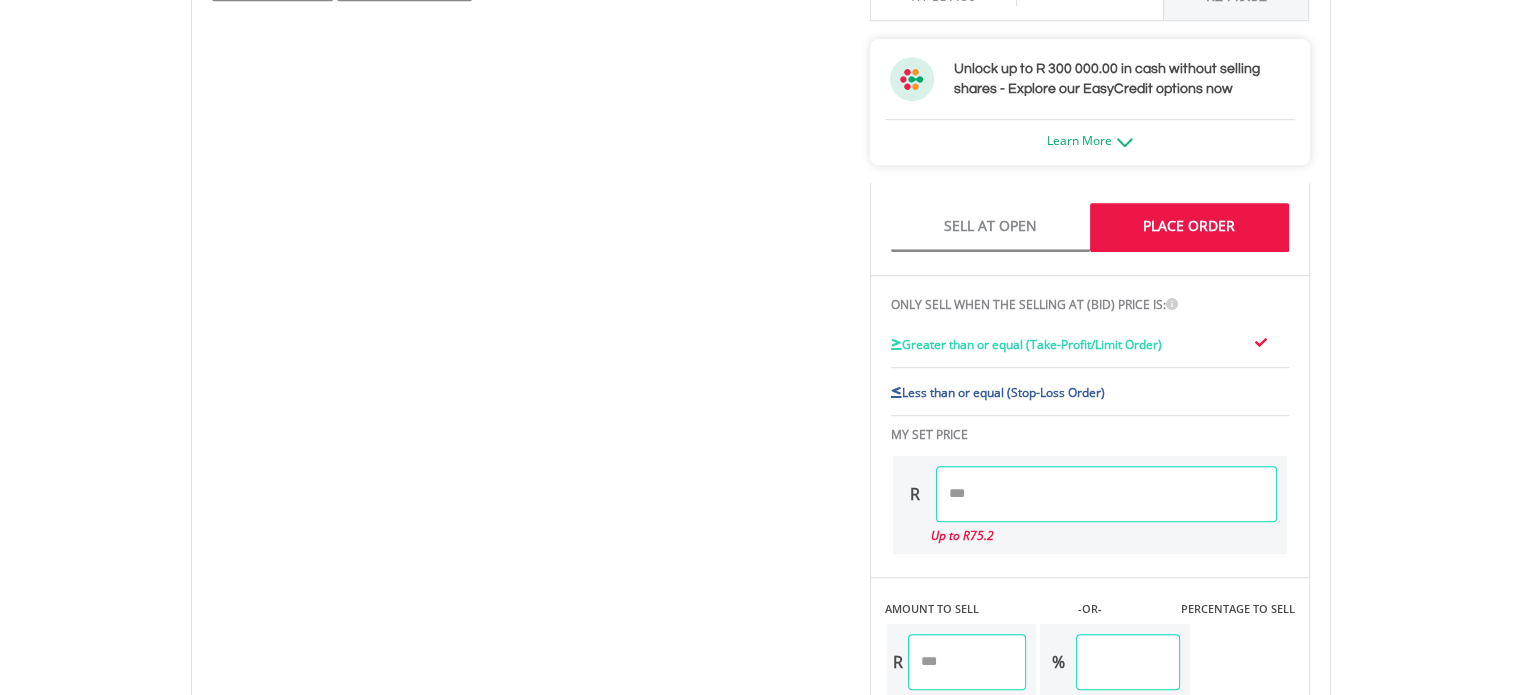 drag, startPoint x: 1016, startPoint y: 495, endPoint x: 893, endPoint y: 485, distance: 123.40584 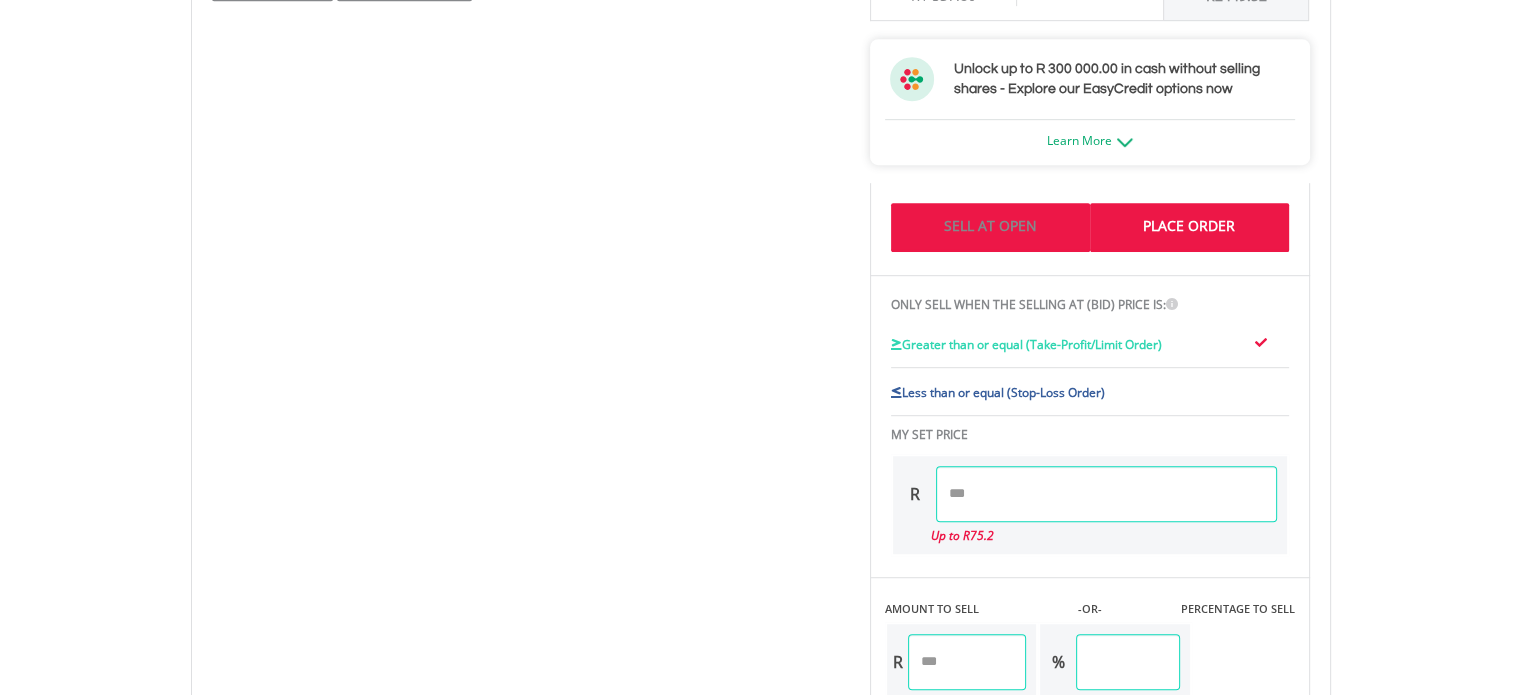 click on "Sell At Open" at bounding box center (990, 227) 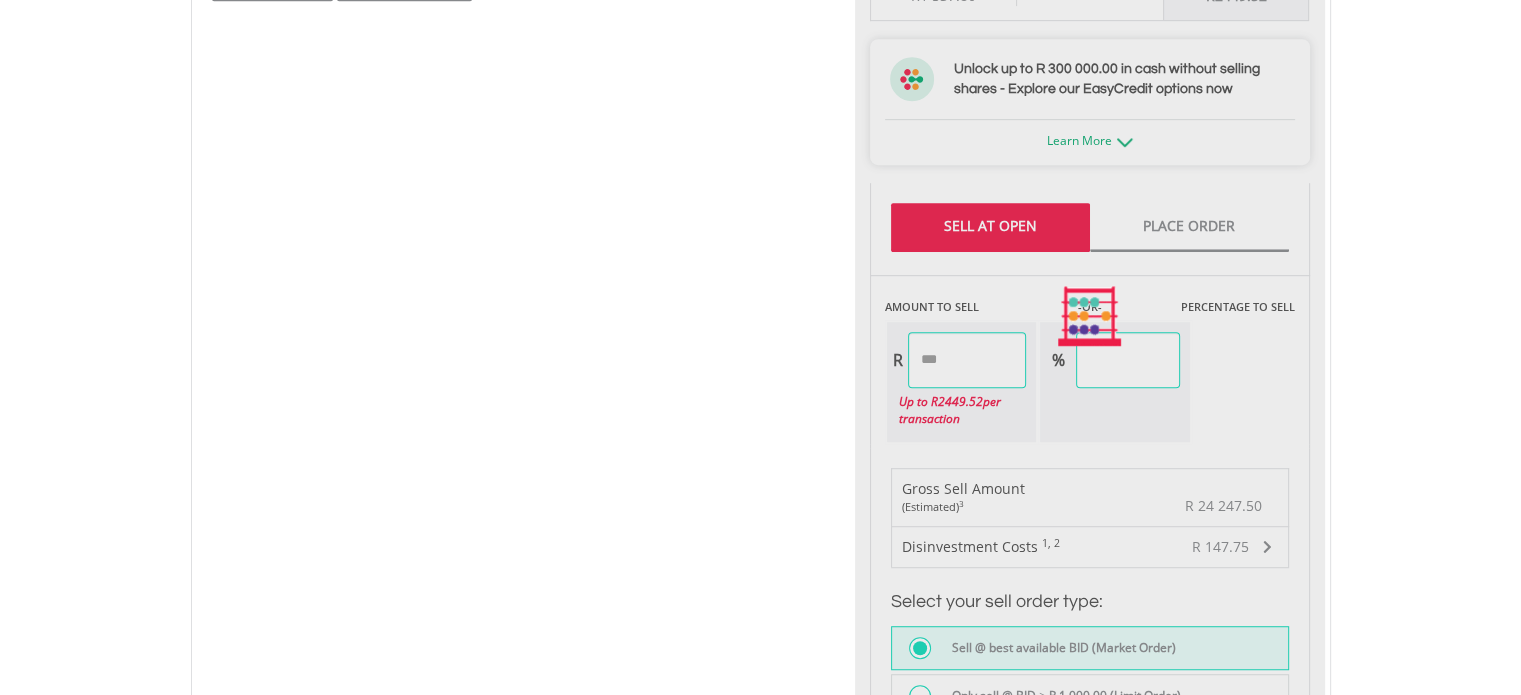 type on "******" 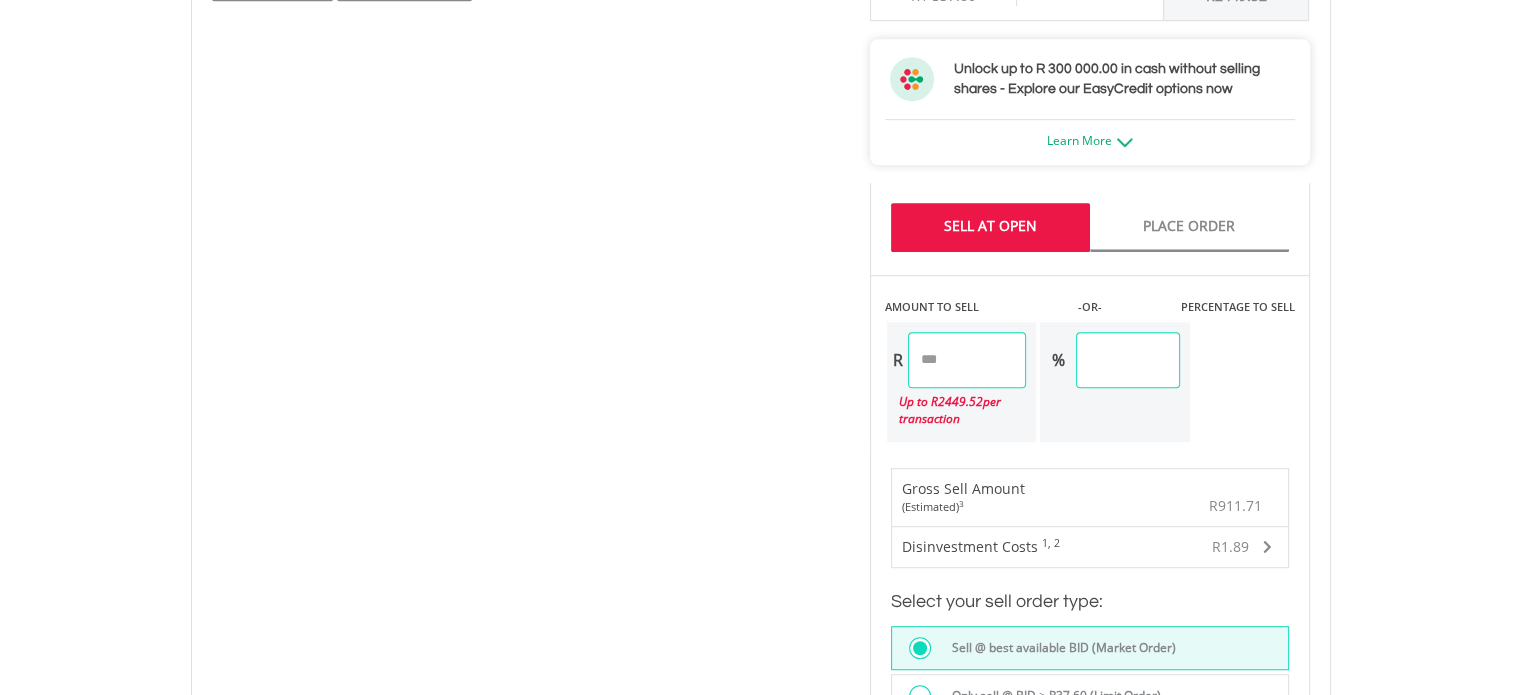 drag, startPoint x: 973, startPoint y: 351, endPoint x: 844, endPoint y: 338, distance: 129.65338 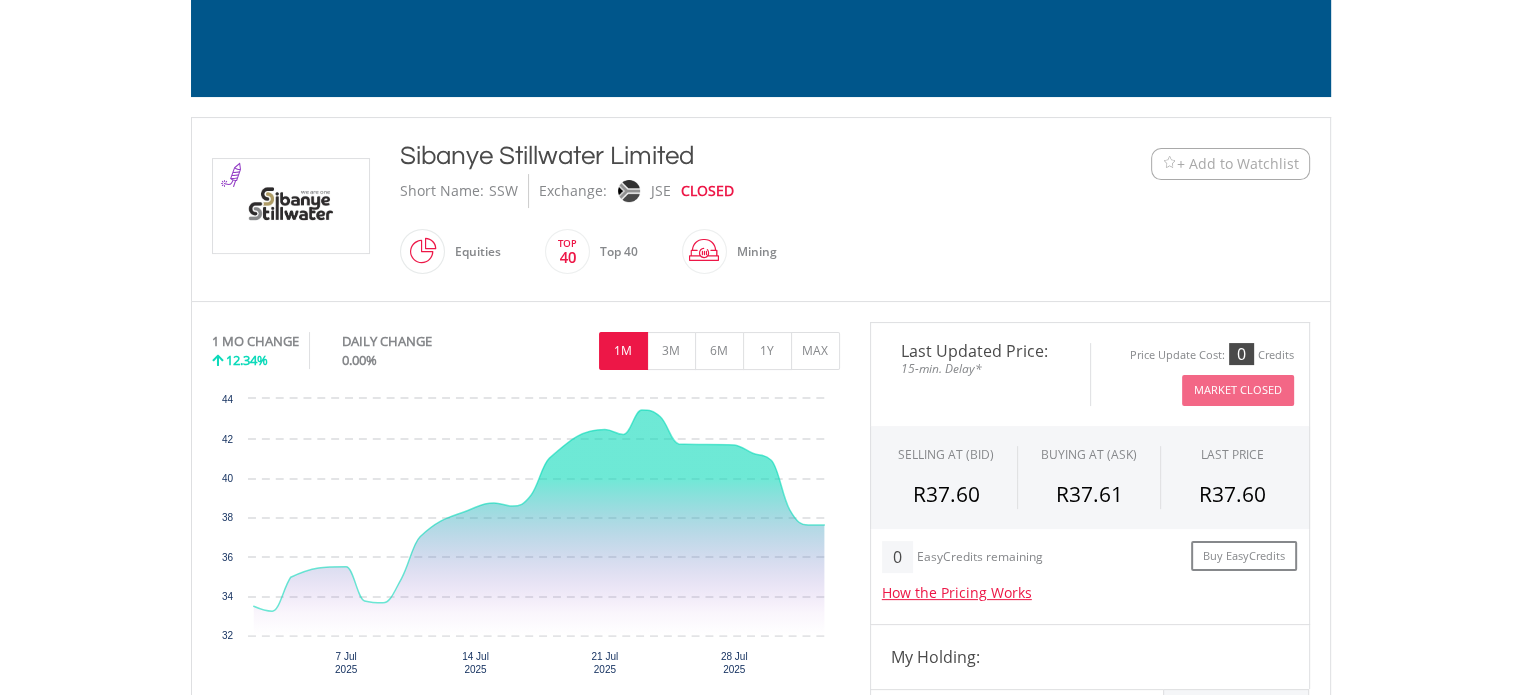scroll, scrollTop: 300, scrollLeft: 0, axis: vertical 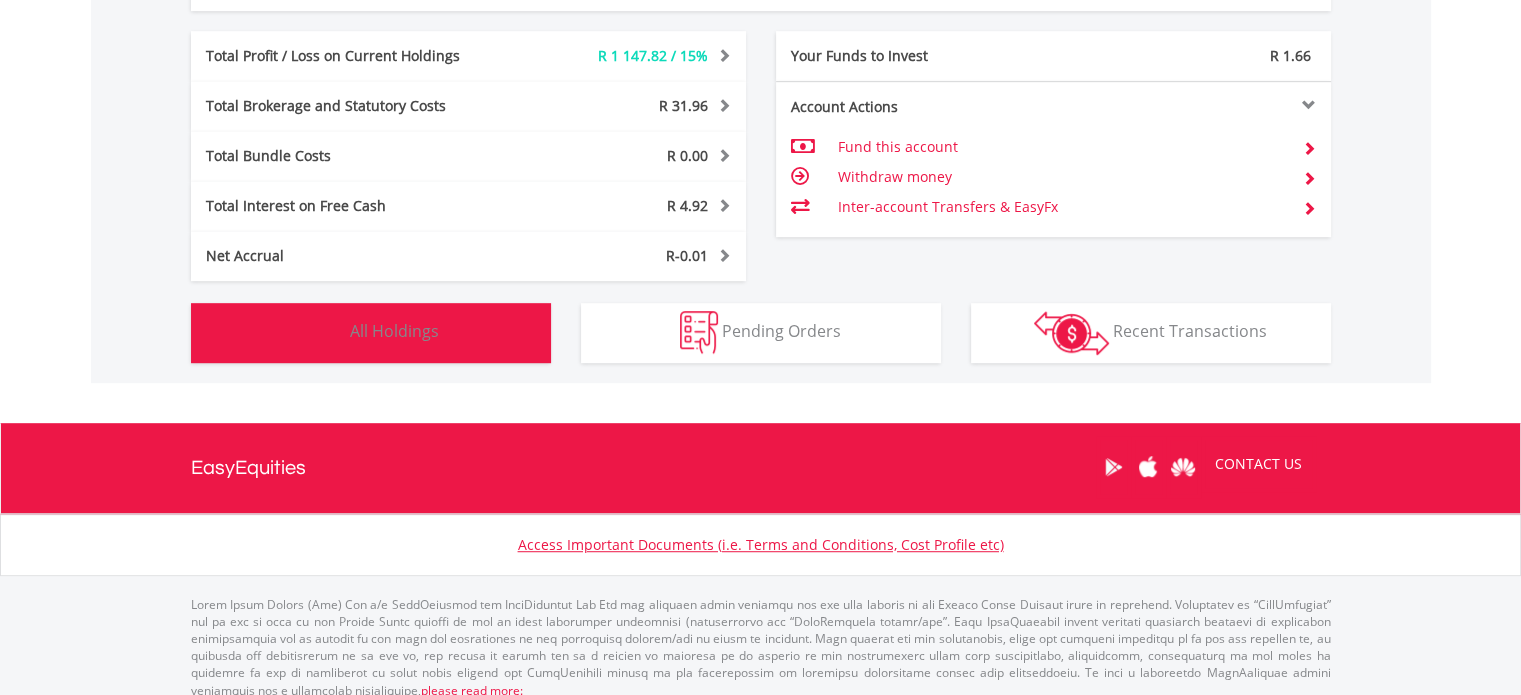 click on "Holdings
All Holdings" at bounding box center (371, 333) 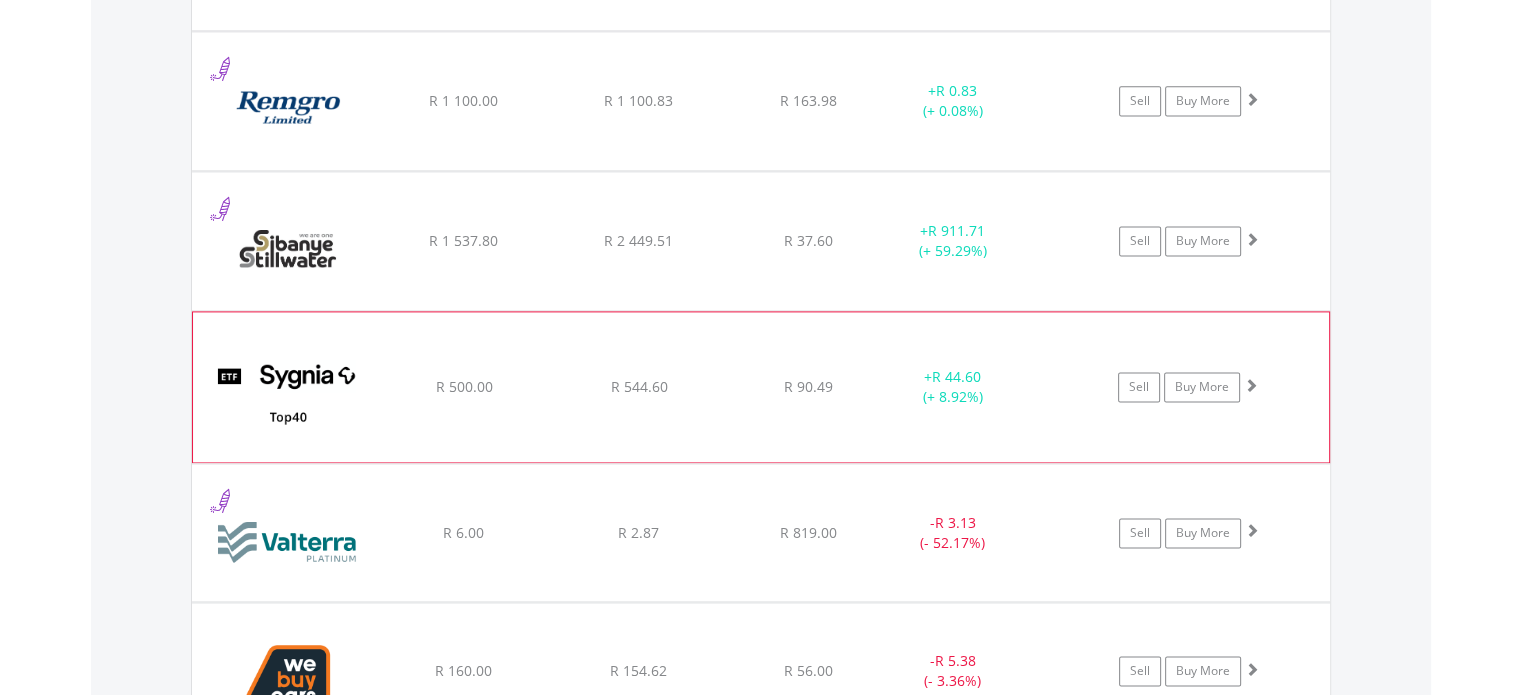 scroll, scrollTop: 2721, scrollLeft: 0, axis: vertical 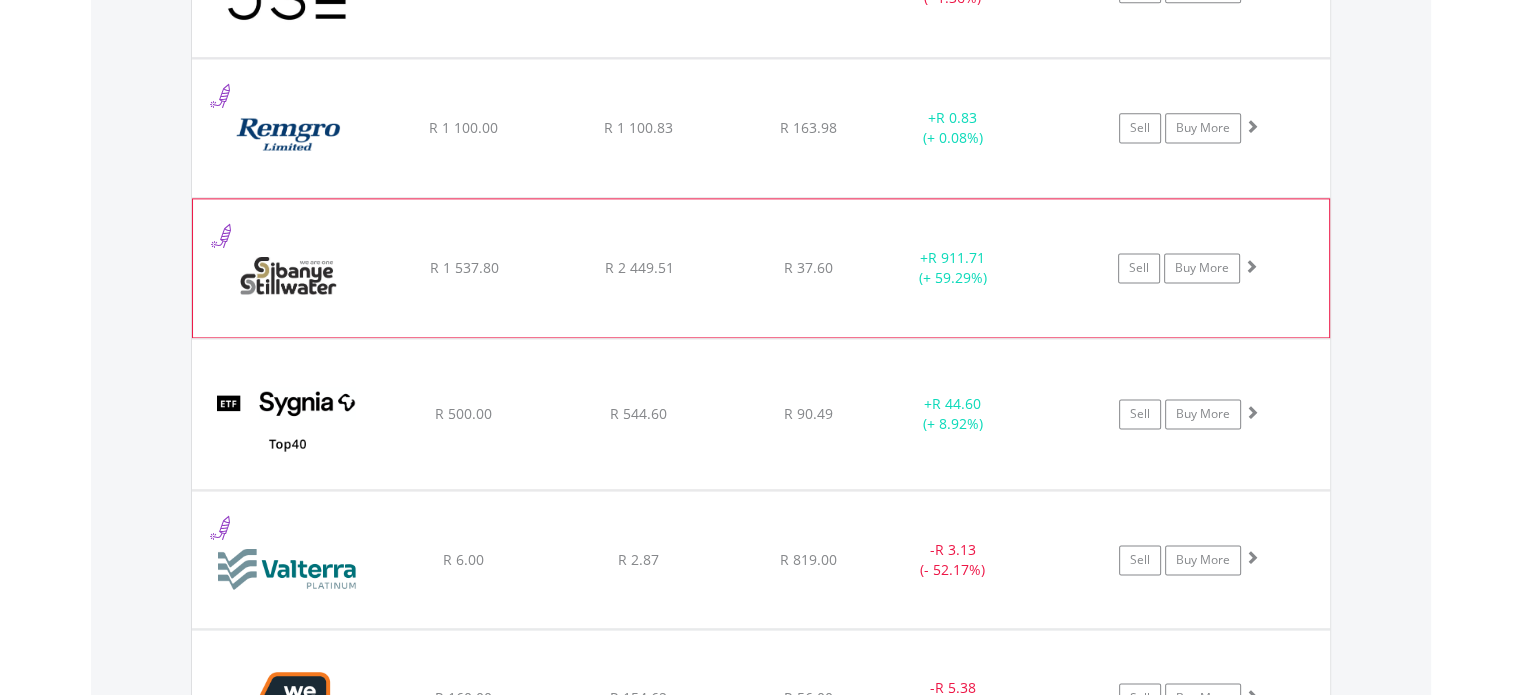 click at bounding box center (1251, 266) 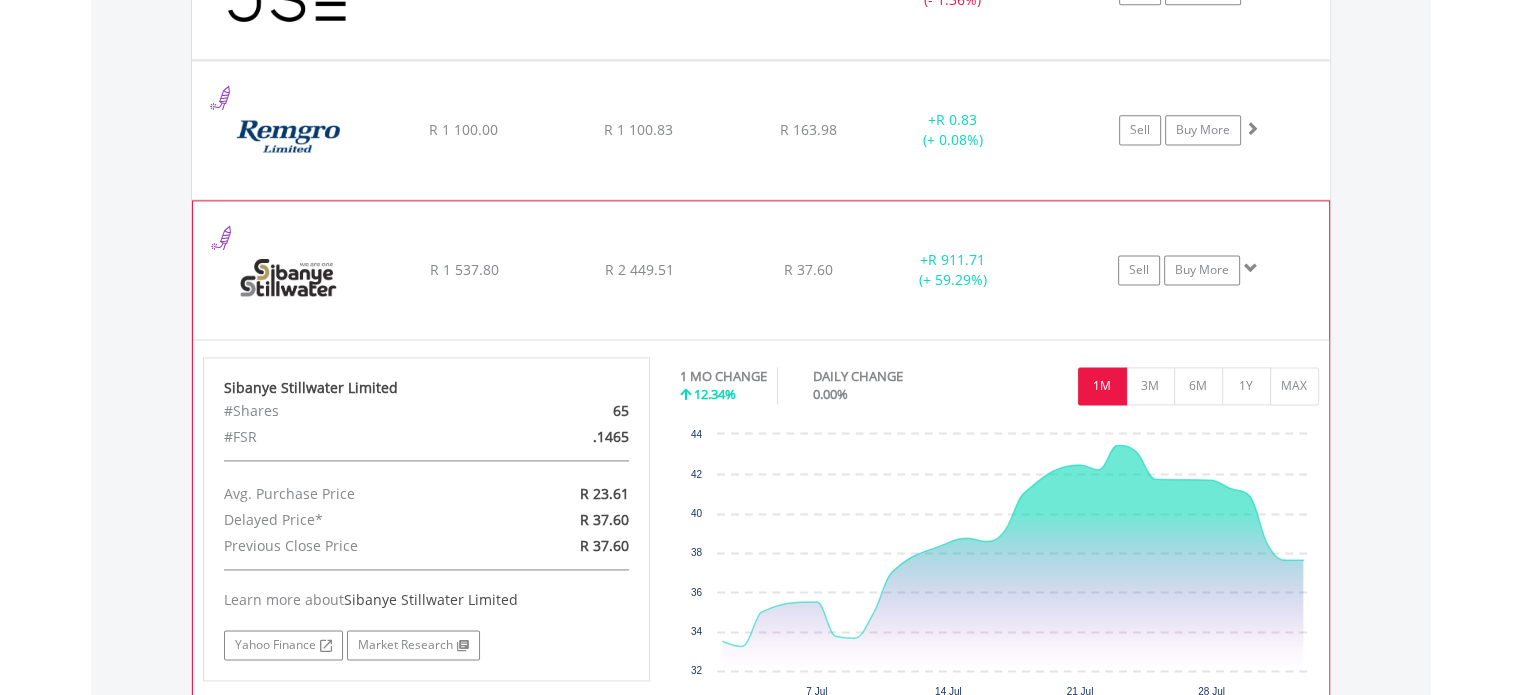 scroll, scrollTop: 2763, scrollLeft: 0, axis: vertical 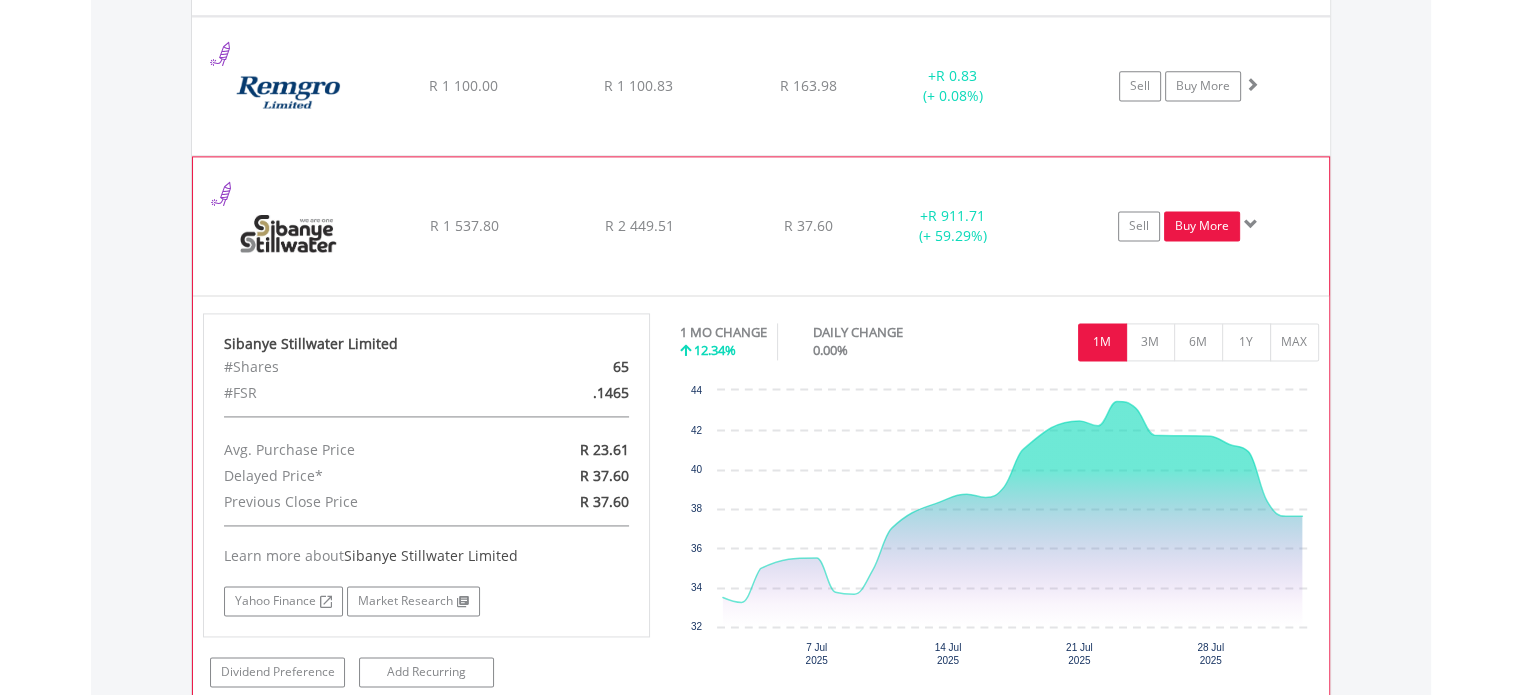 click on "Buy More" at bounding box center (1202, 226) 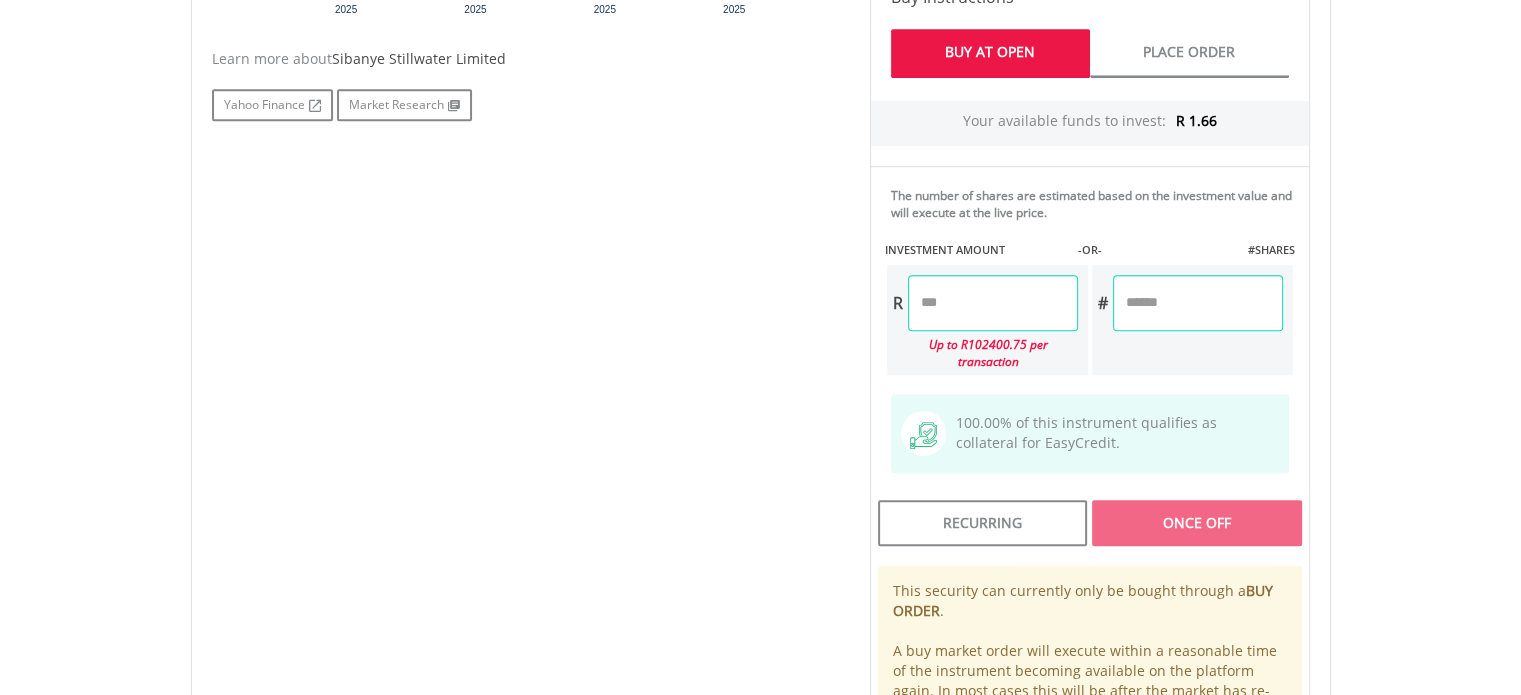 scroll, scrollTop: 1100, scrollLeft: 0, axis: vertical 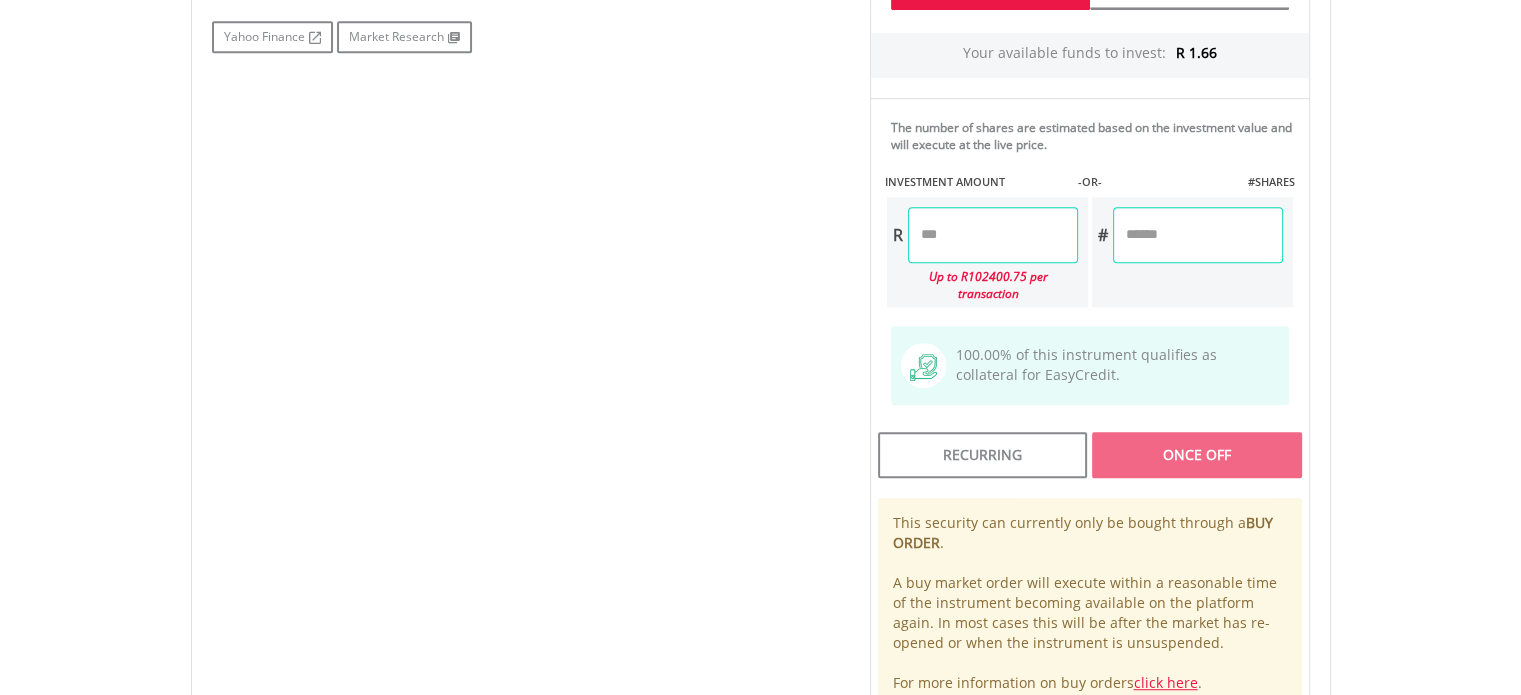 click at bounding box center (993, 235) 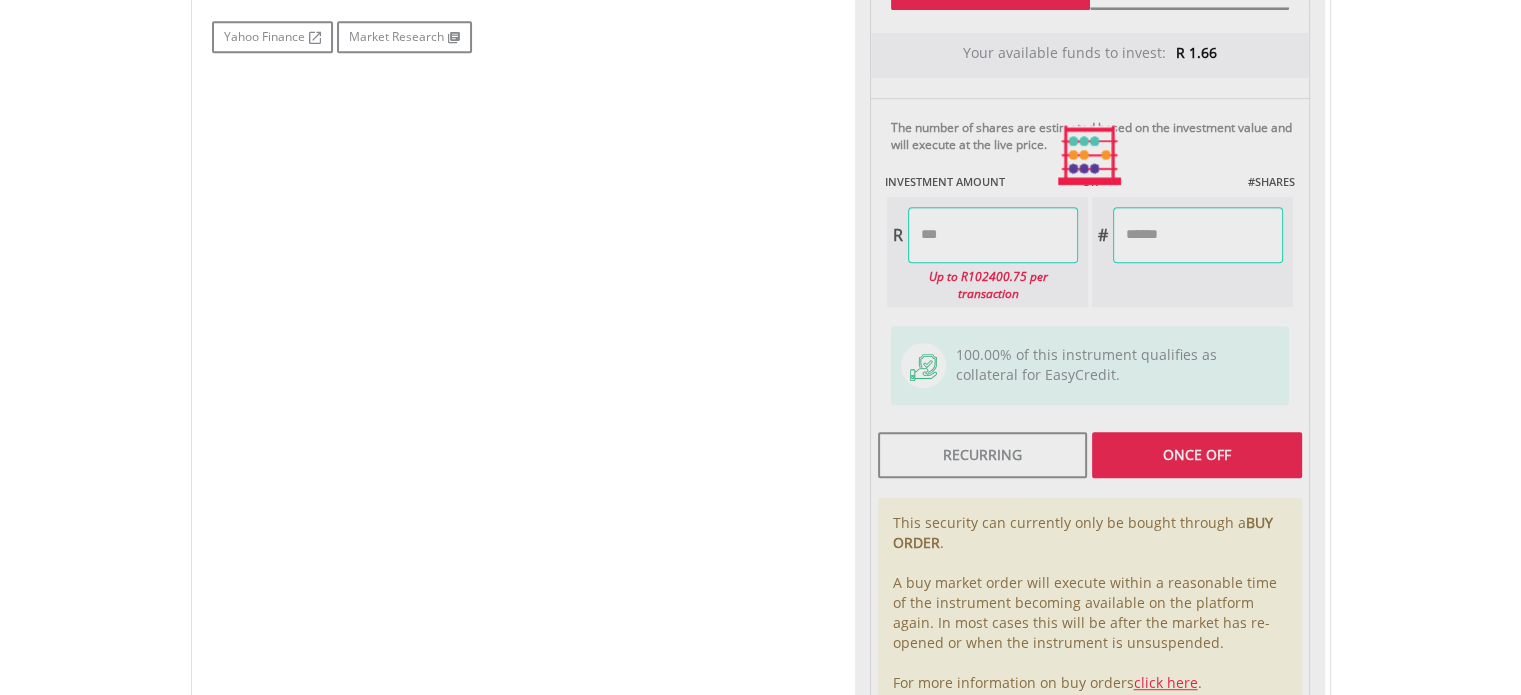 type on "******" 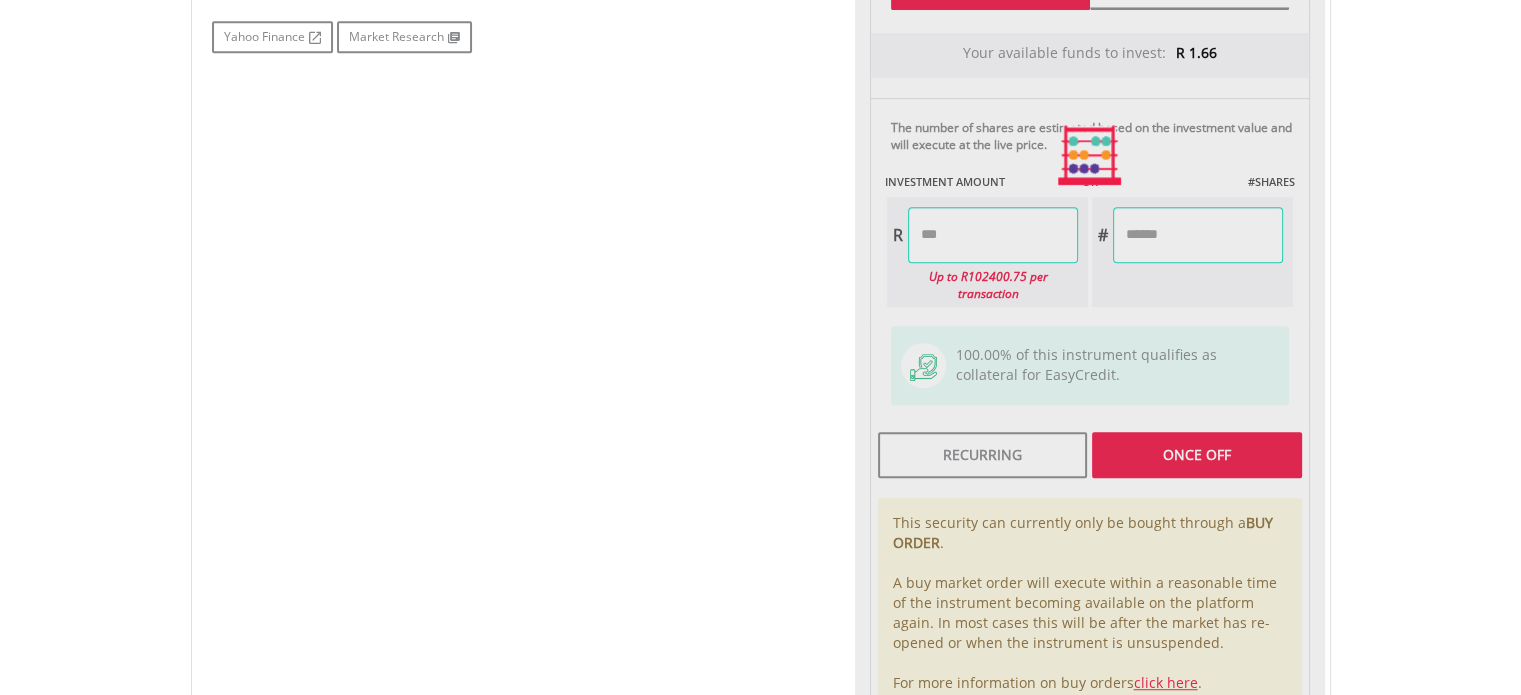 type on "*******" 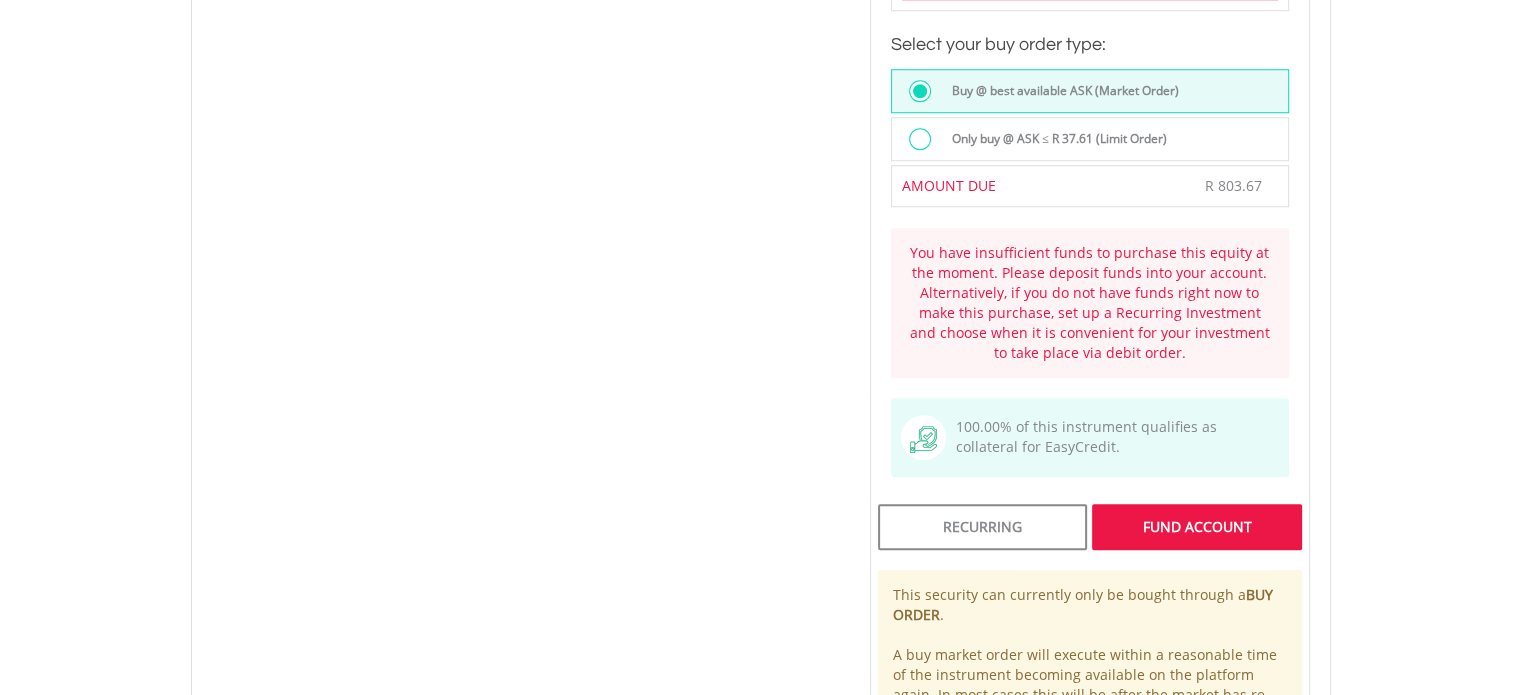 scroll, scrollTop: 1700, scrollLeft: 0, axis: vertical 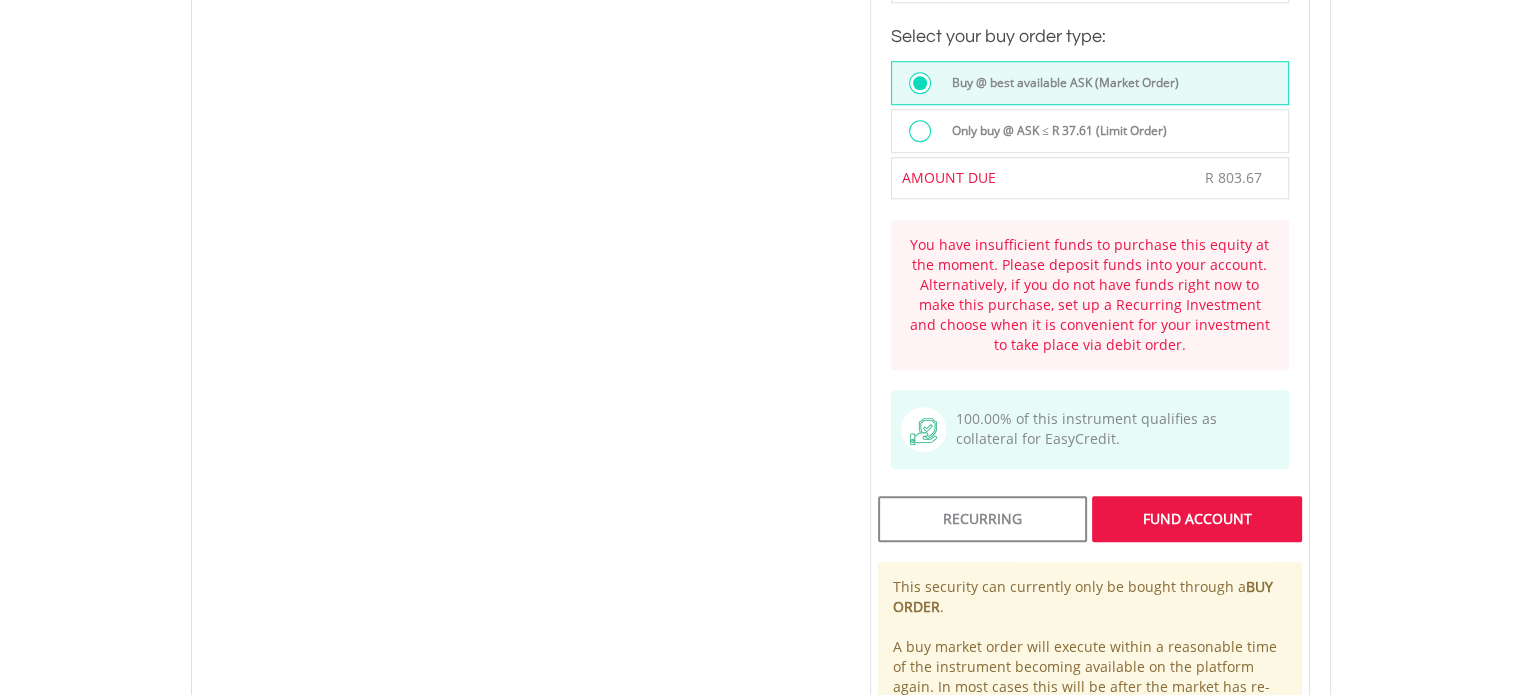click on "FUND ACCOUNT" at bounding box center [1196, 519] 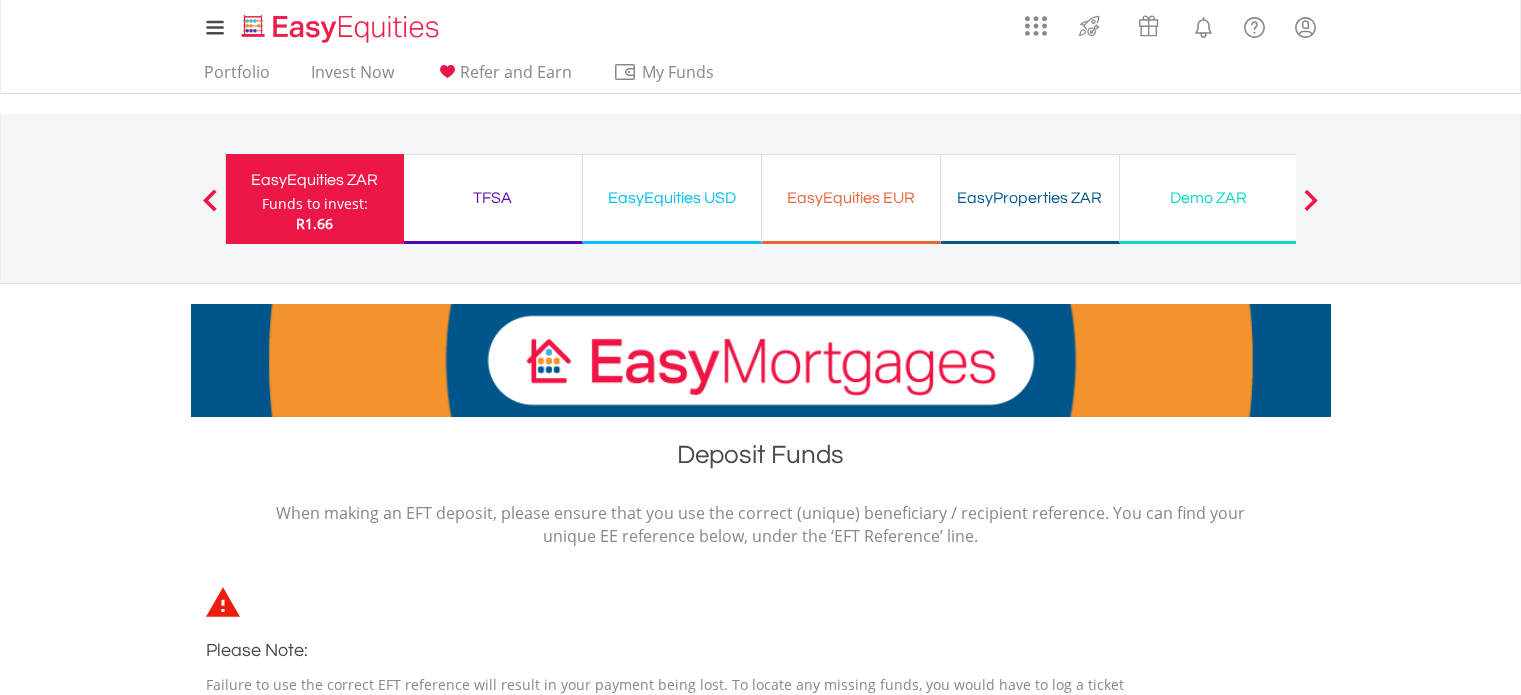 scroll, scrollTop: 500, scrollLeft: 0, axis: vertical 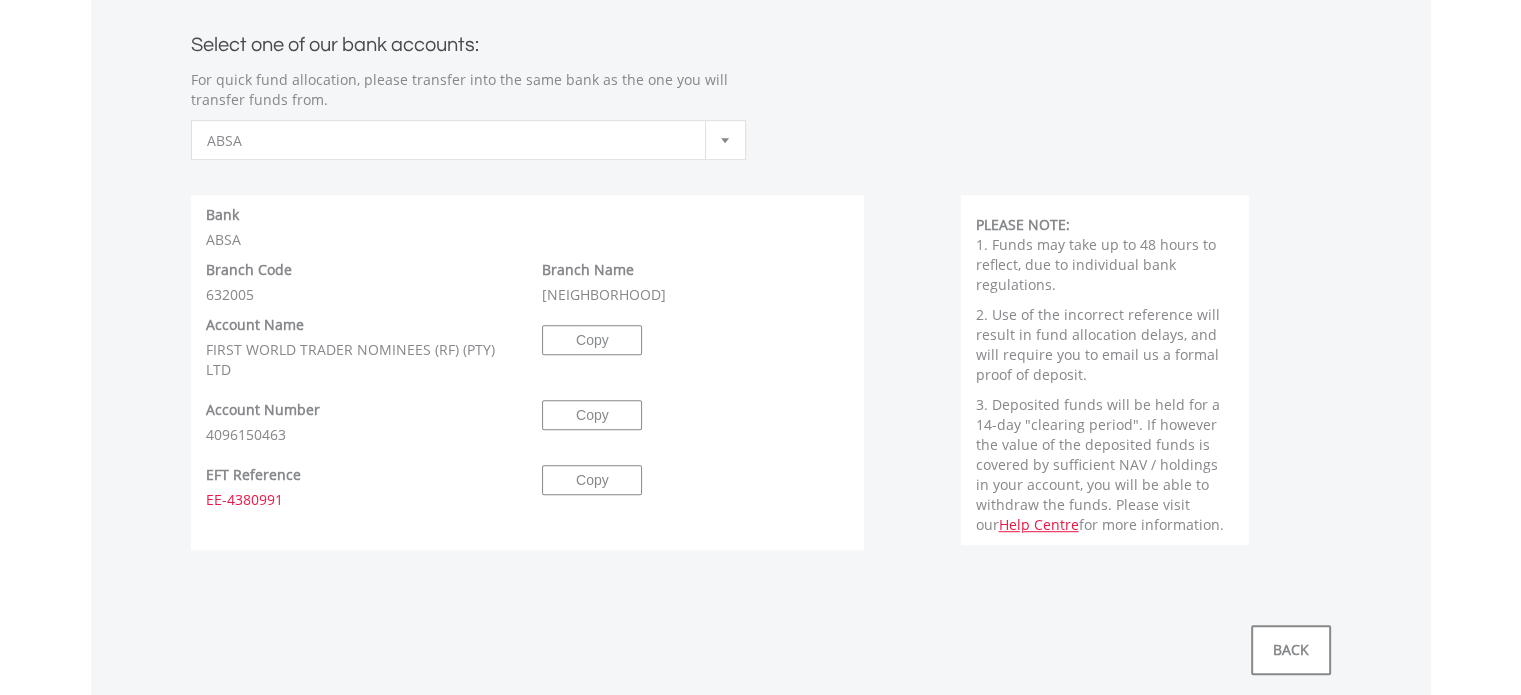 click at bounding box center [725, 140] 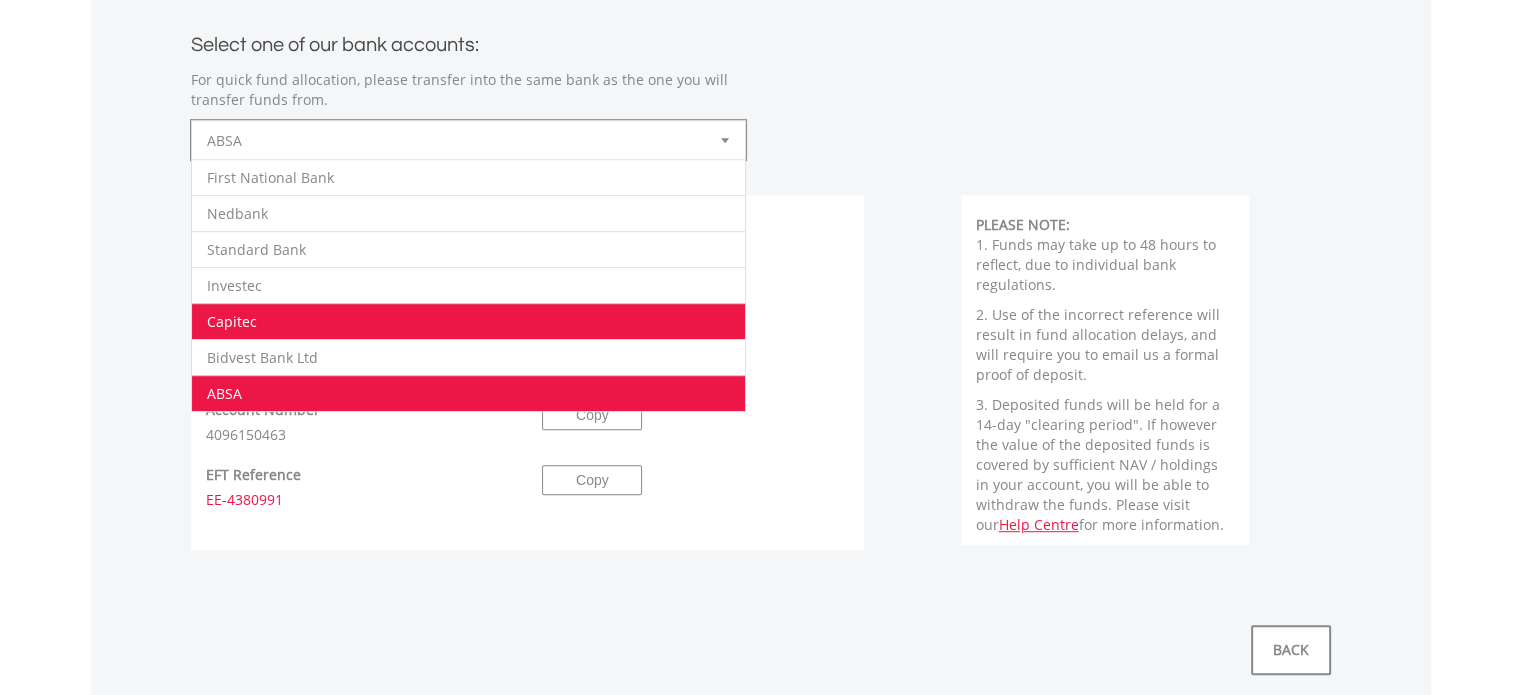 click on "Capitec" at bounding box center [468, 321] 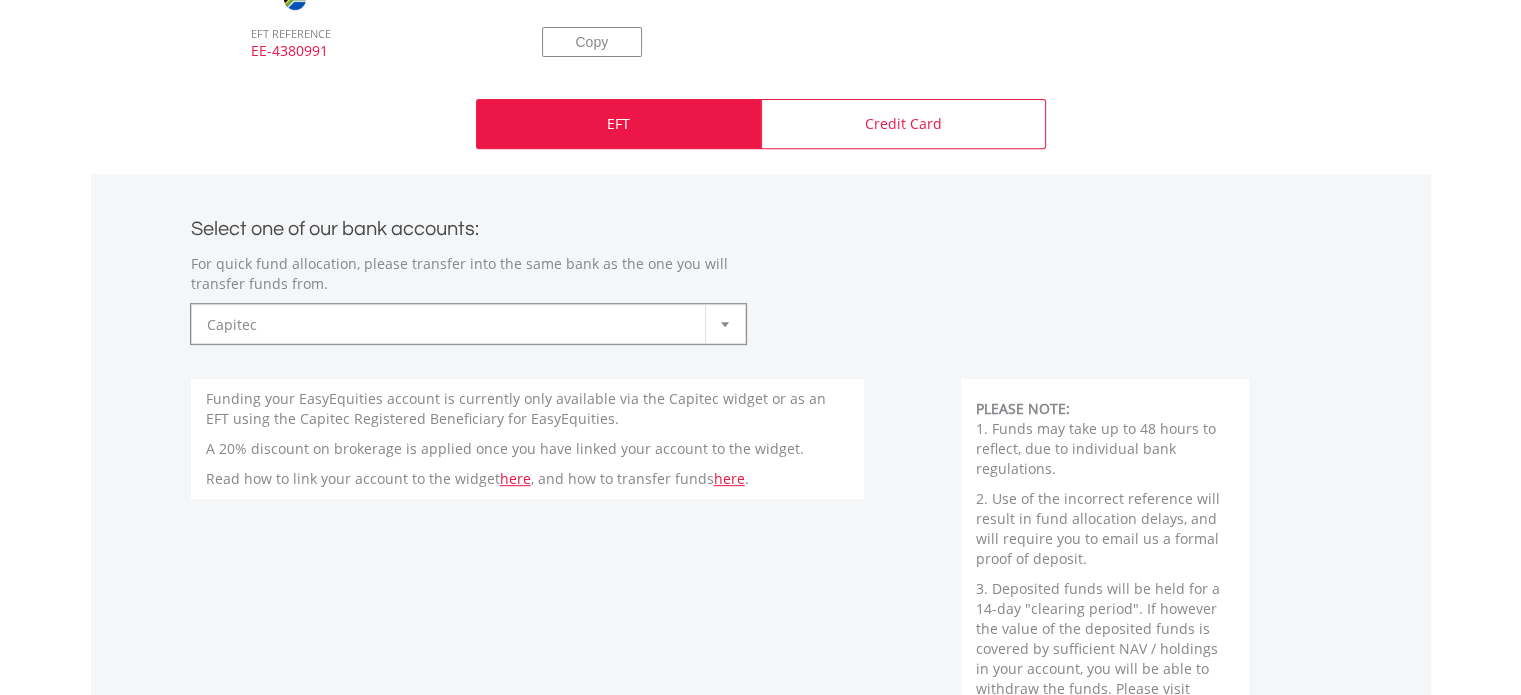 scroll, scrollTop: 852, scrollLeft: 0, axis: vertical 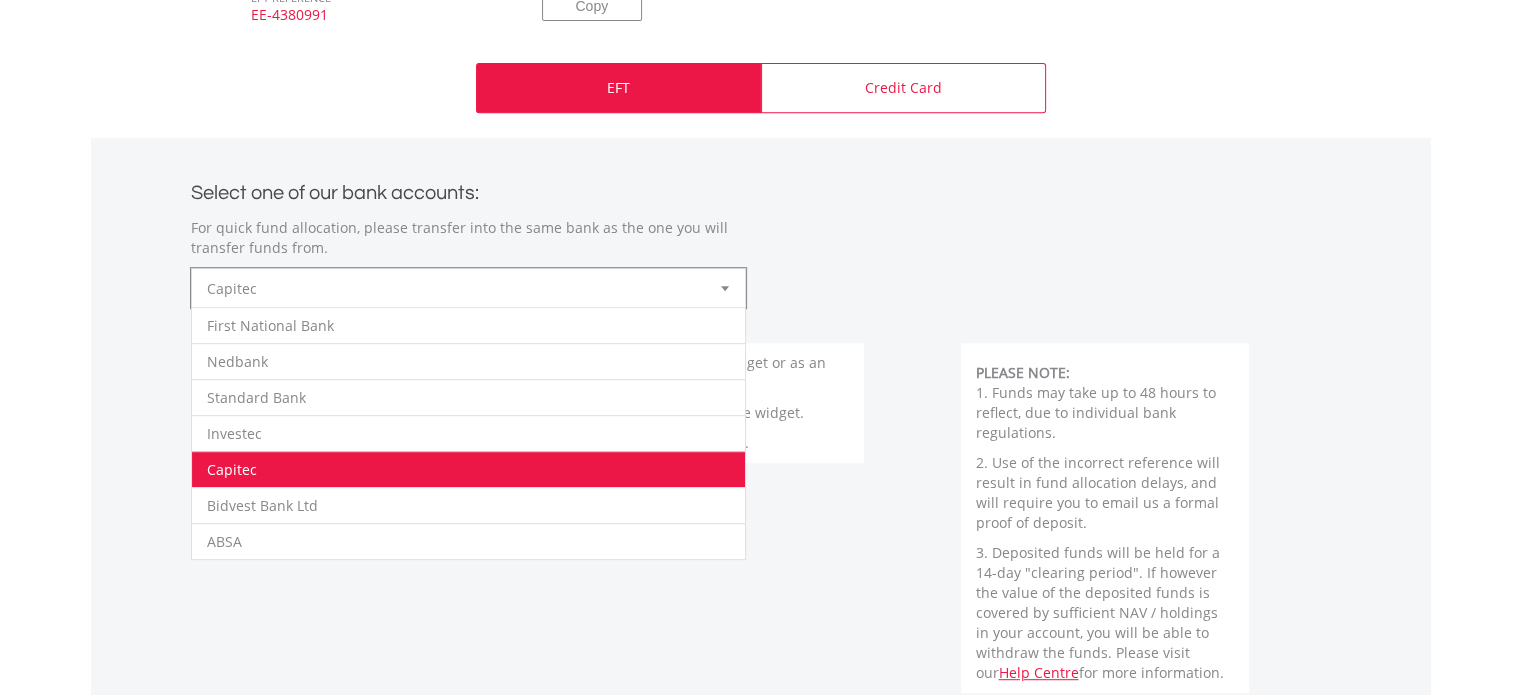 click at bounding box center [725, 288] 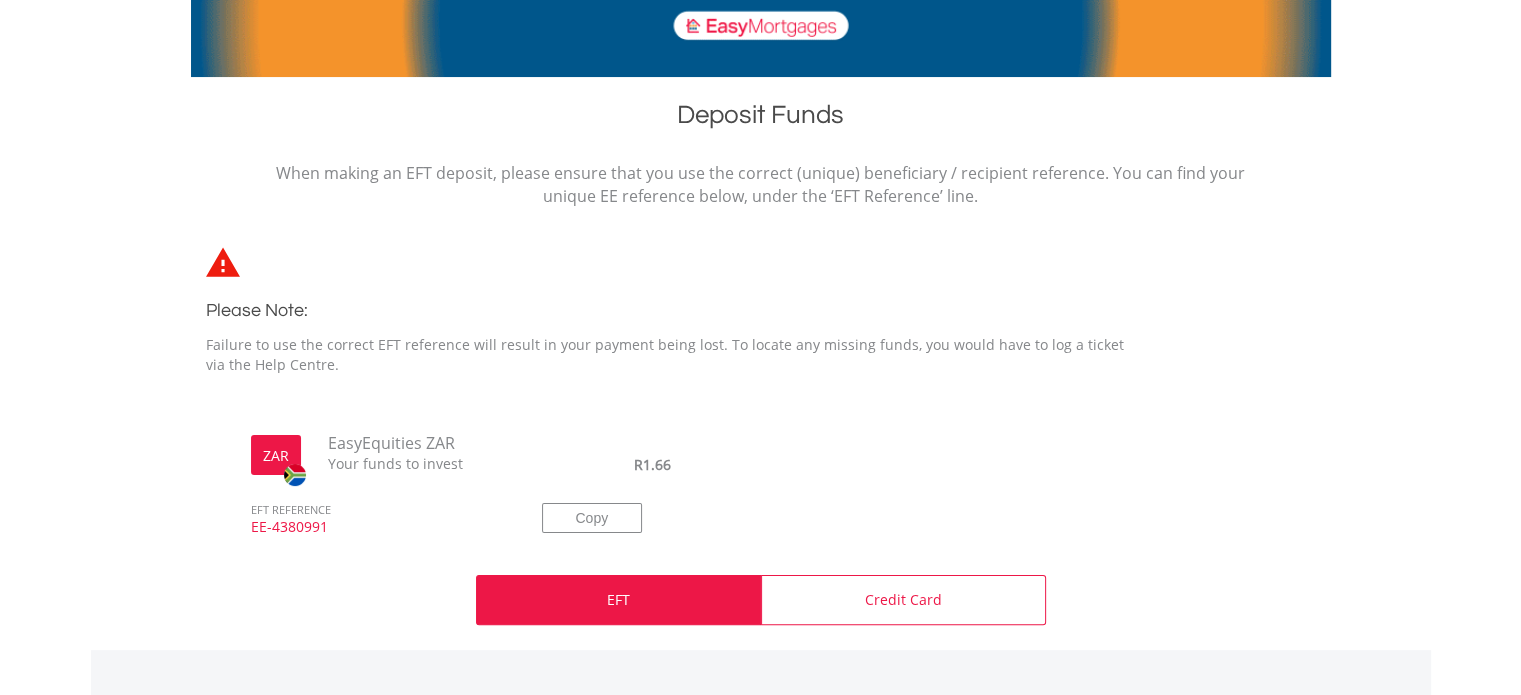 scroll, scrollTop: 652, scrollLeft: 0, axis: vertical 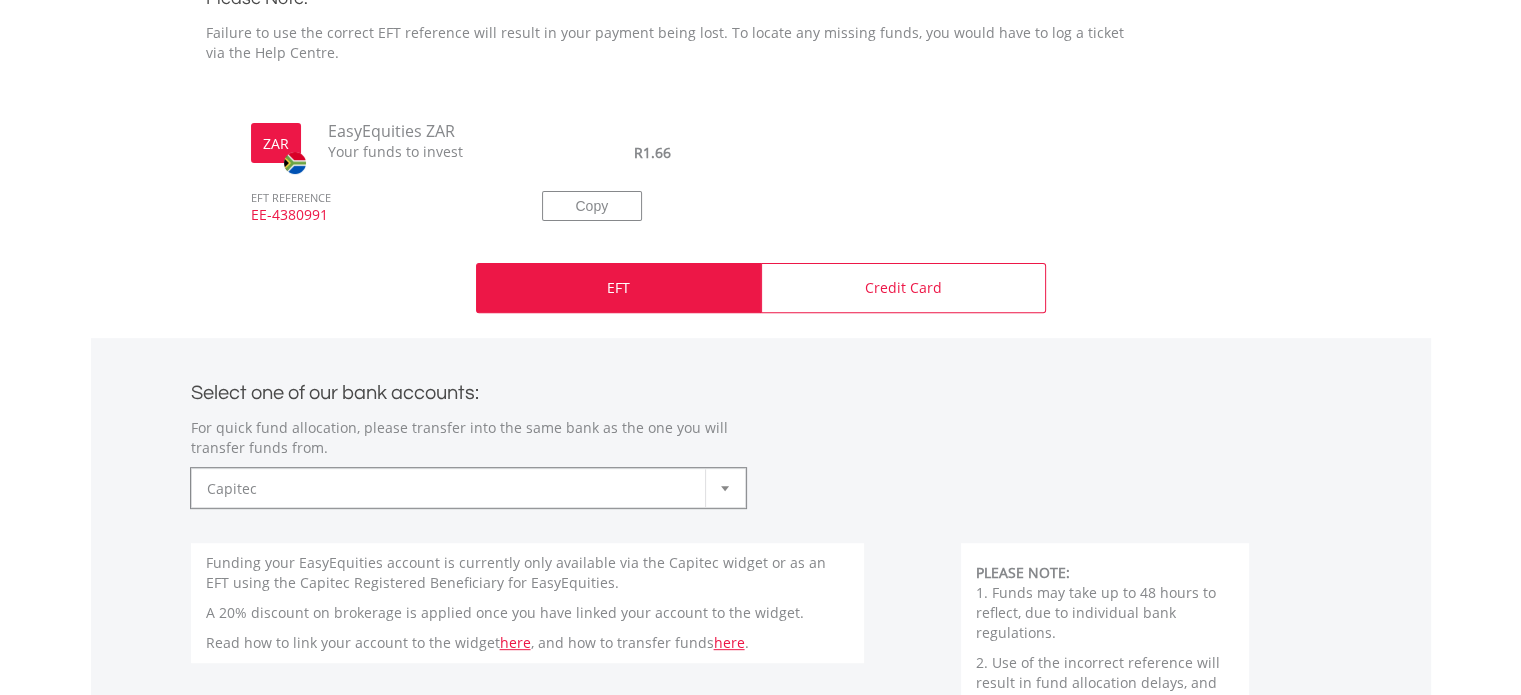 click on "EFT" at bounding box center [618, 288] 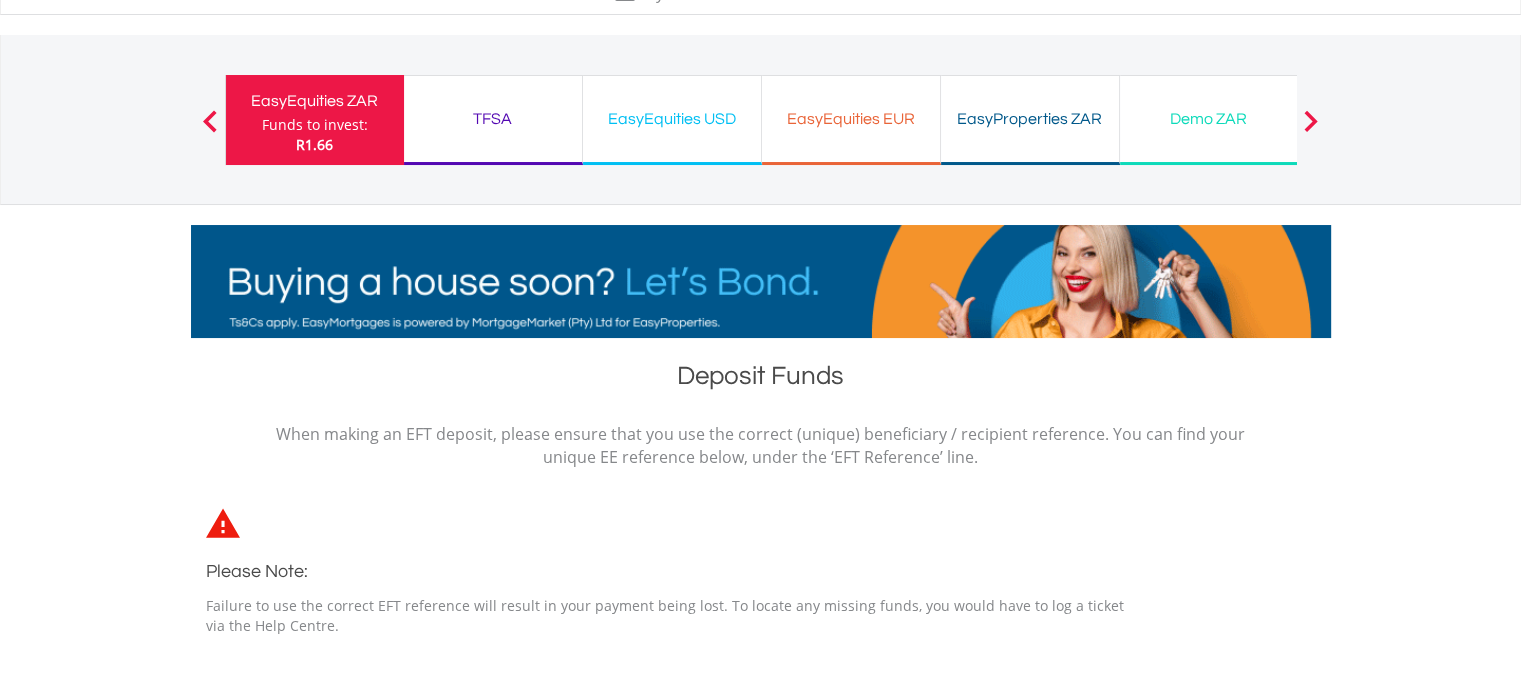 scroll, scrollTop: 0, scrollLeft: 0, axis: both 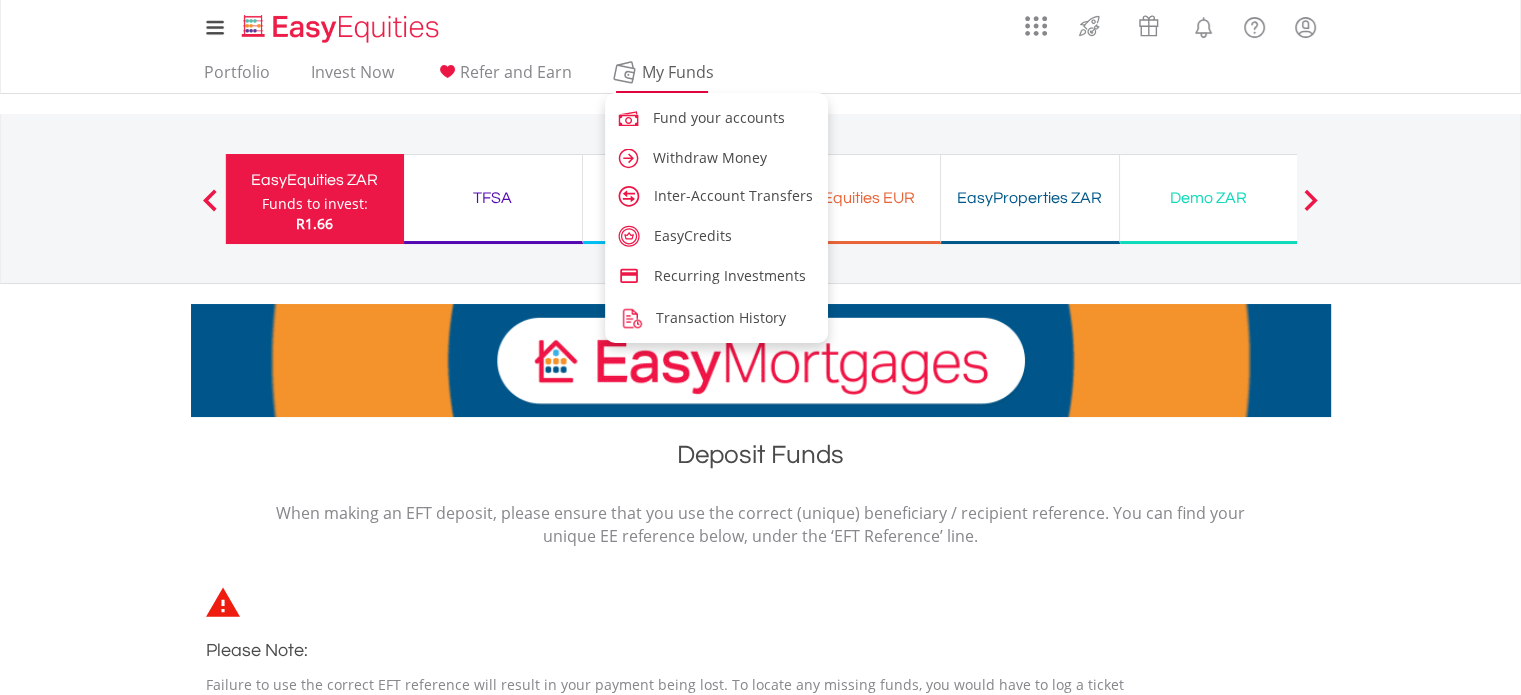 click on "My Funds" at bounding box center [678, 72] 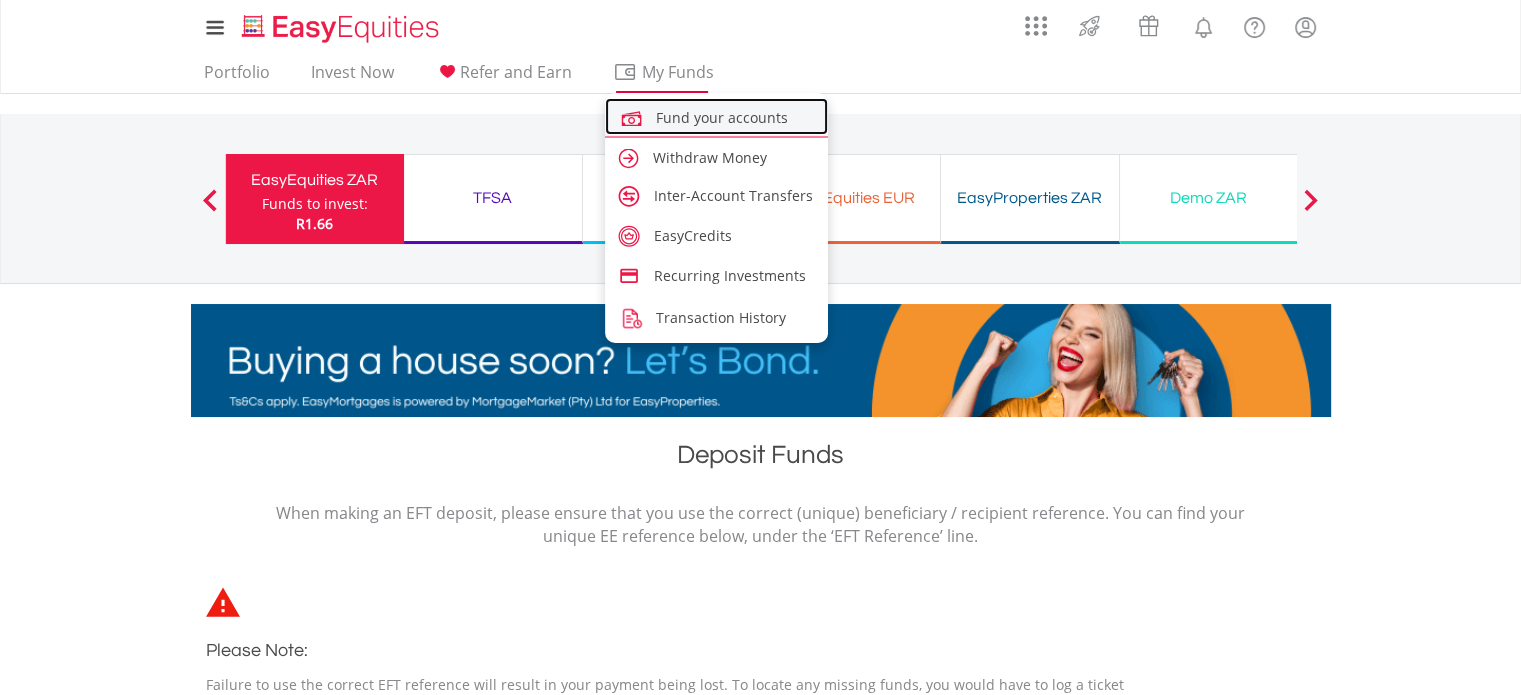 click on "Fund your accounts" at bounding box center [722, 117] 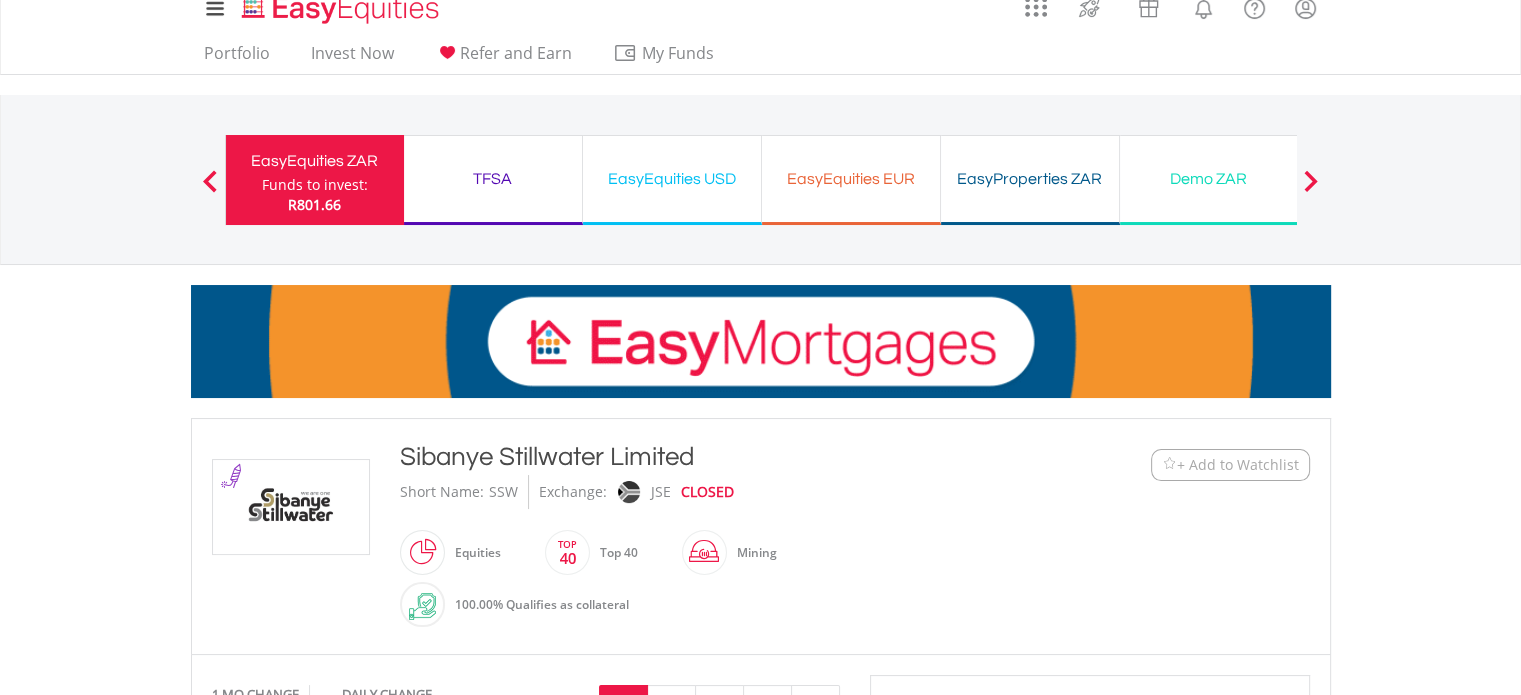 scroll, scrollTop: 0, scrollLeft: 0, axis: both 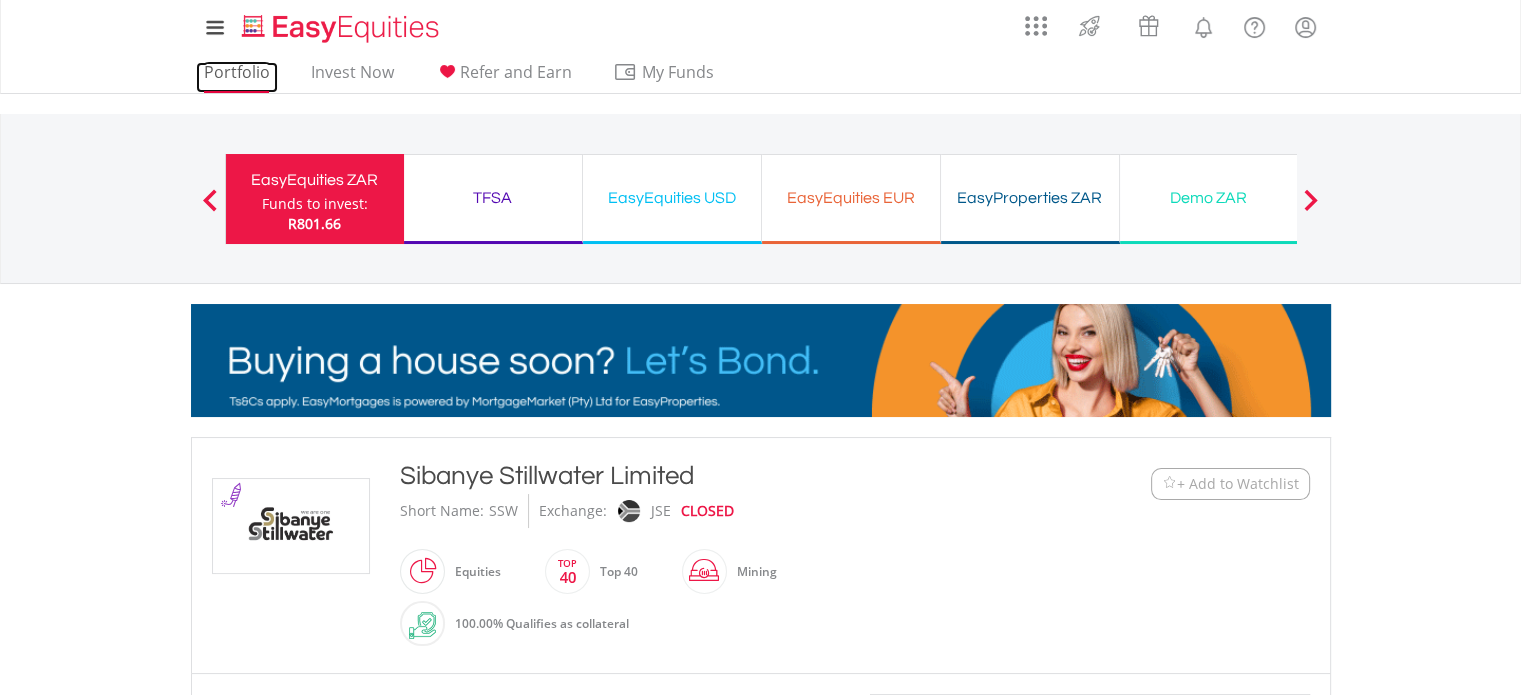 click on "Portfolio" at bounding box center (237, 77) 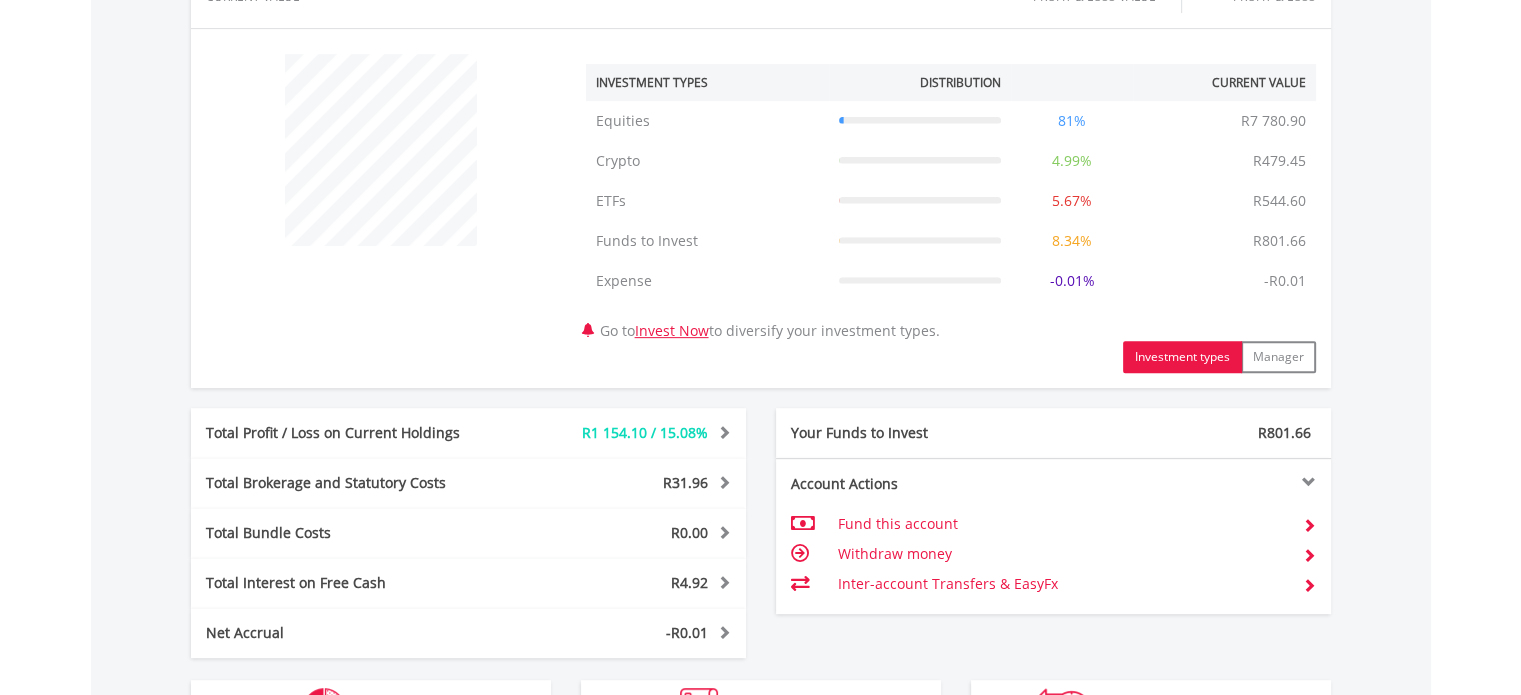 scroll, scrollTop: 1114, scrollLeft: 0, axis: vertical 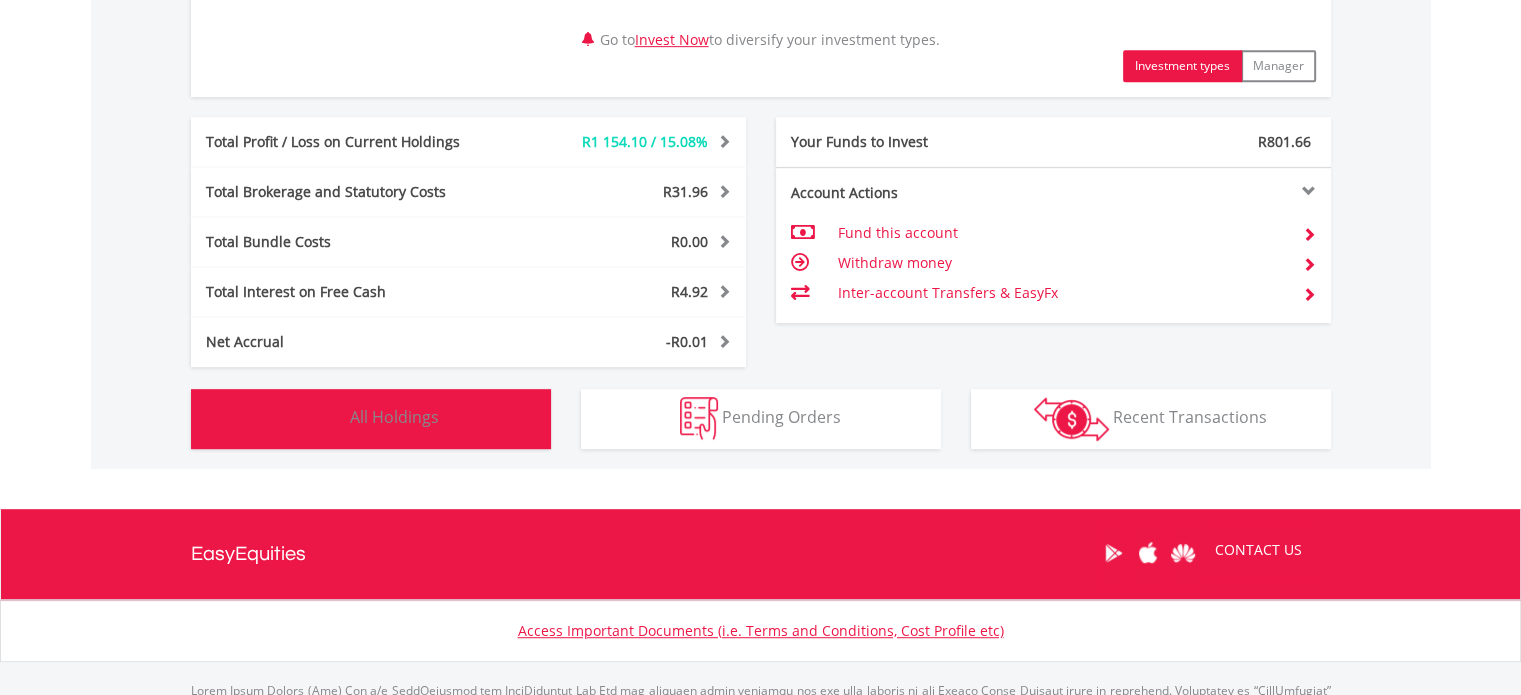 click on "Holdings
All Holdings" at bounding box center [371, 419] 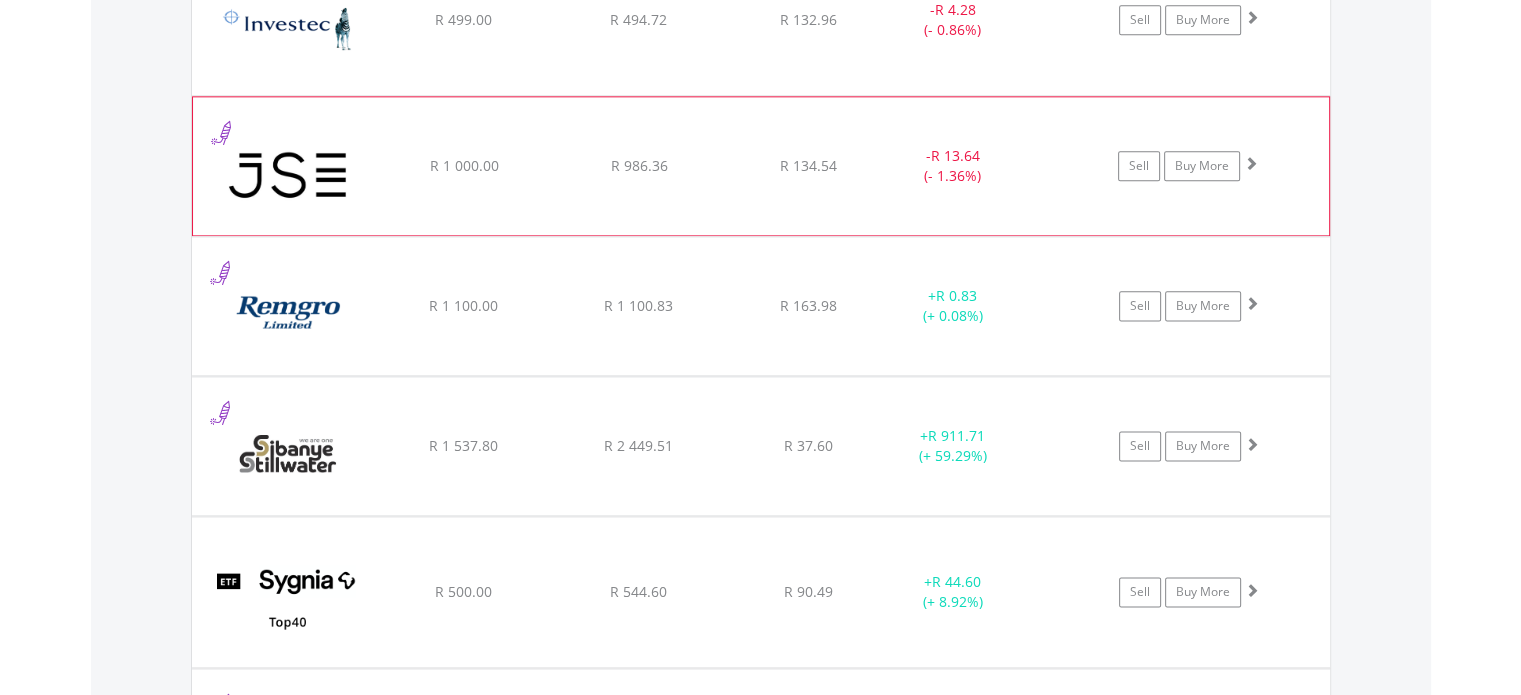 scroll, scrollTop: 2556, scrollLeft: 0, axis: vertical 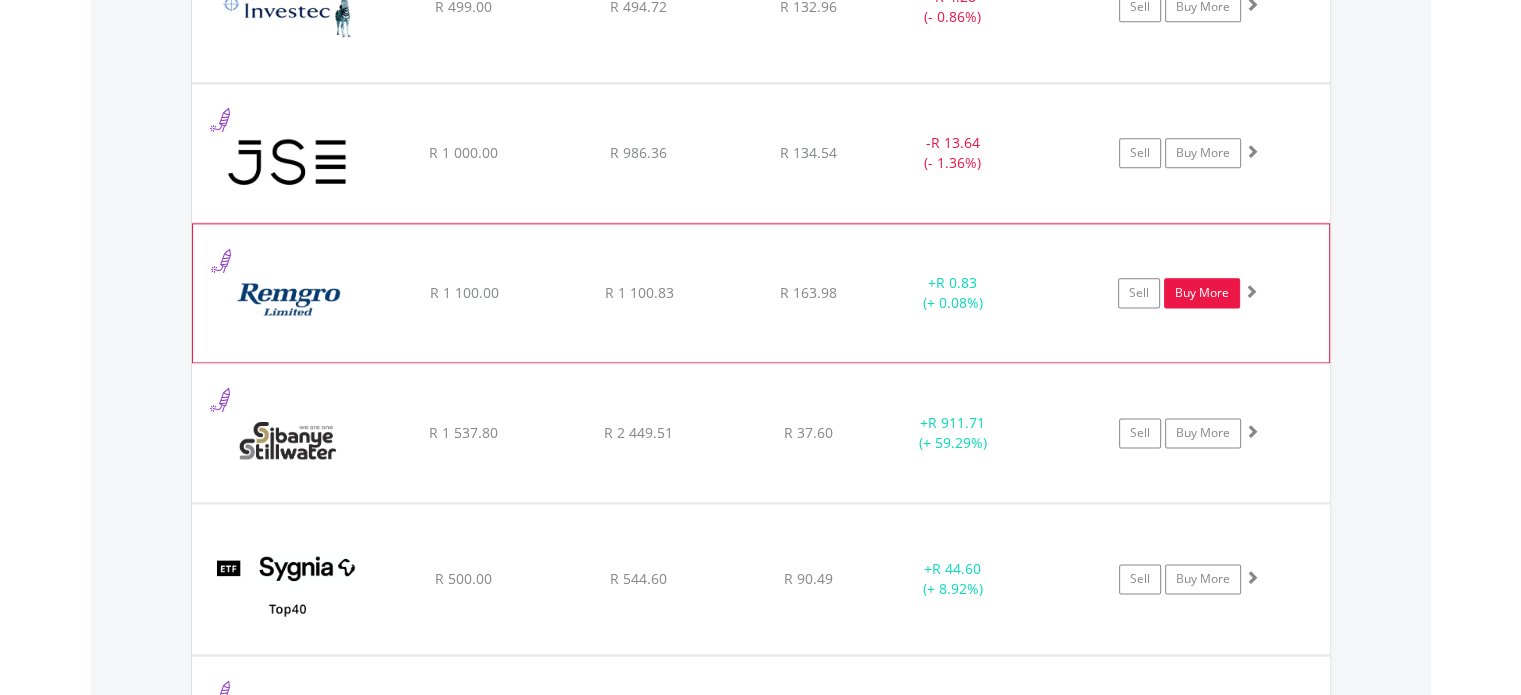 click on "Buy More" at bounding box center (1202, 293) 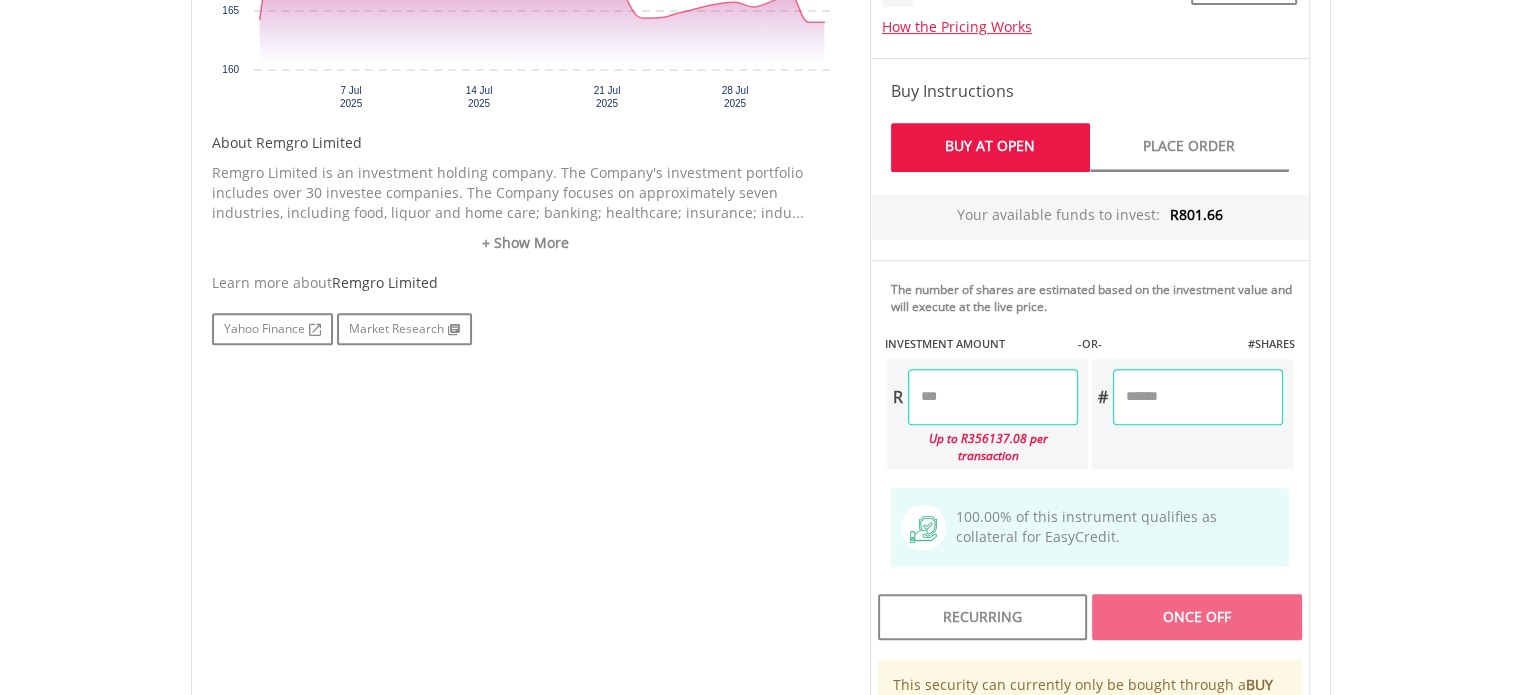 scroll, scrollTop: 1000, scrollLeft: 0, axis: vertical 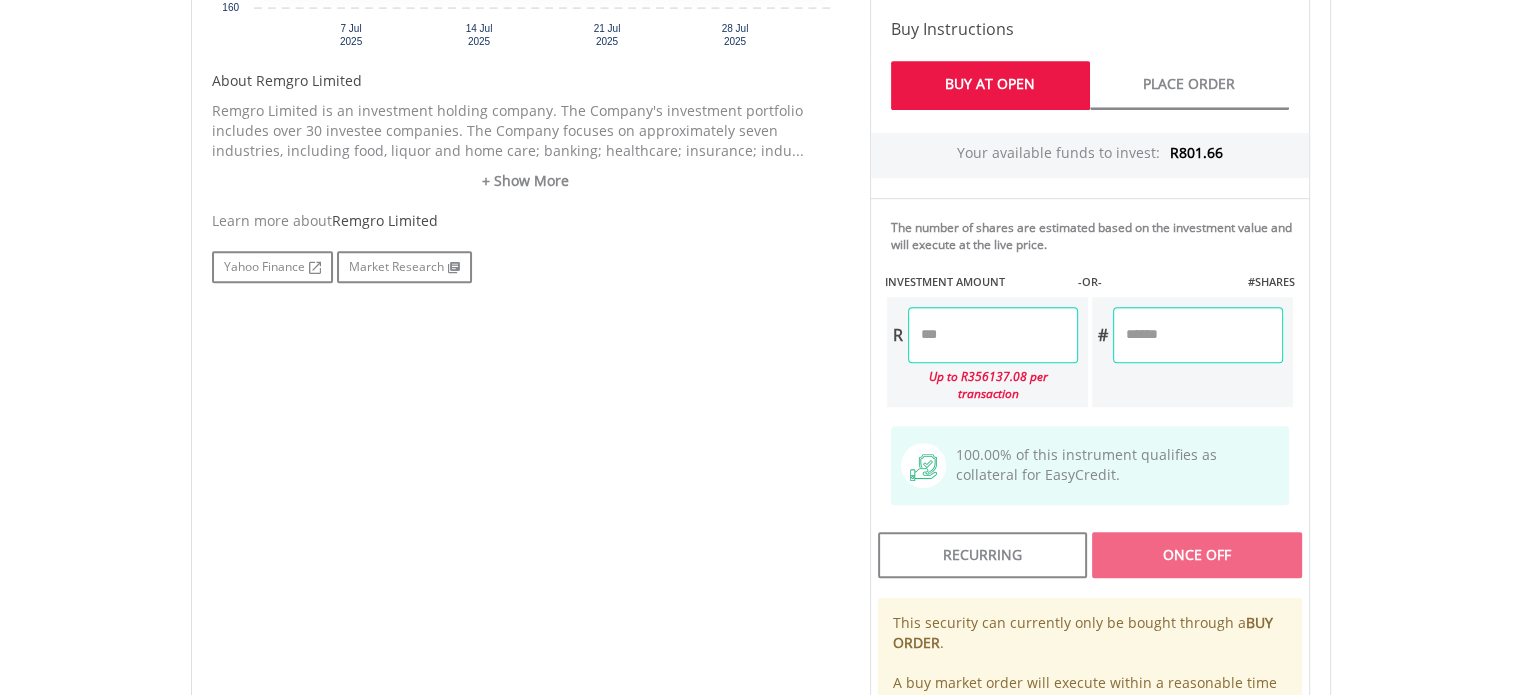 drag, startPoint x: 1006, startPoint y: 342, endPoint x: 855, endPoint y: 339, distance: 151.0298 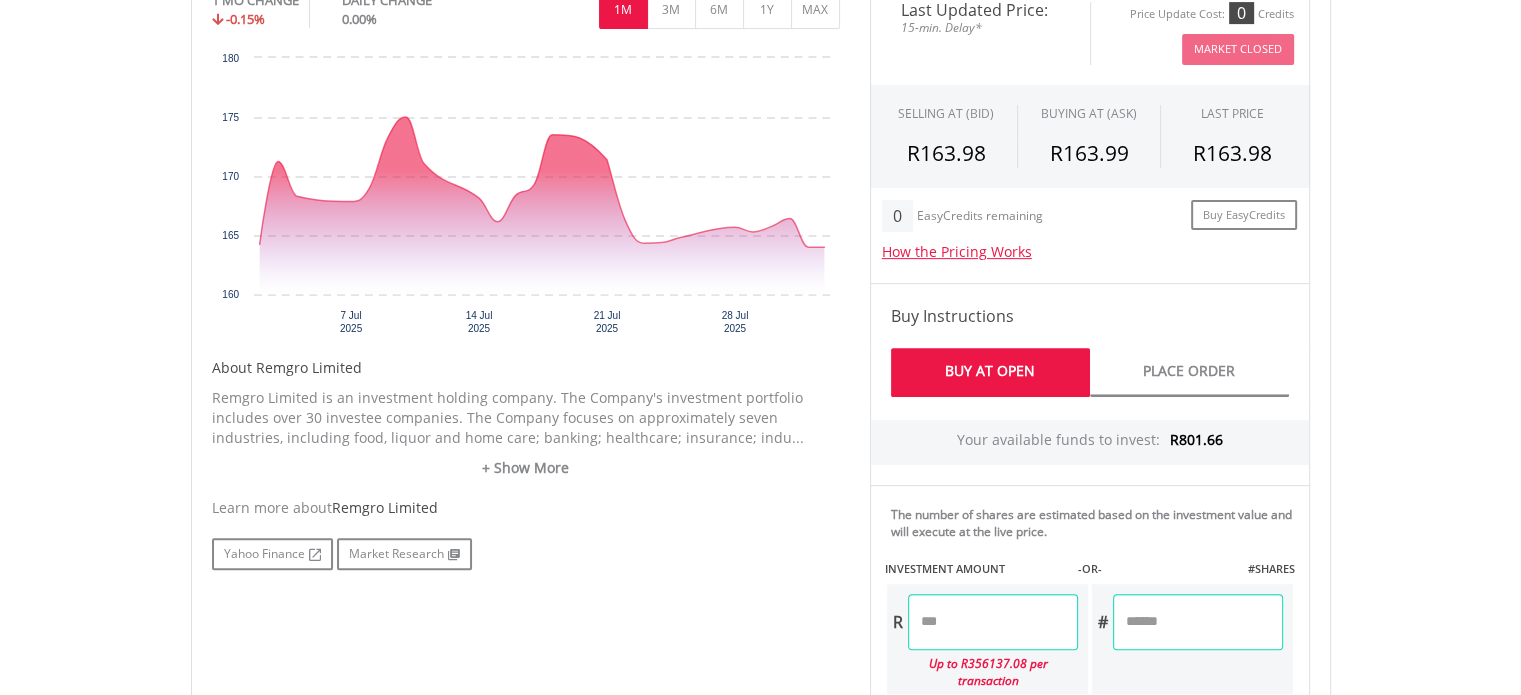 scroll, scrollTop: 800, scrollLeft: 0, axis: vertical 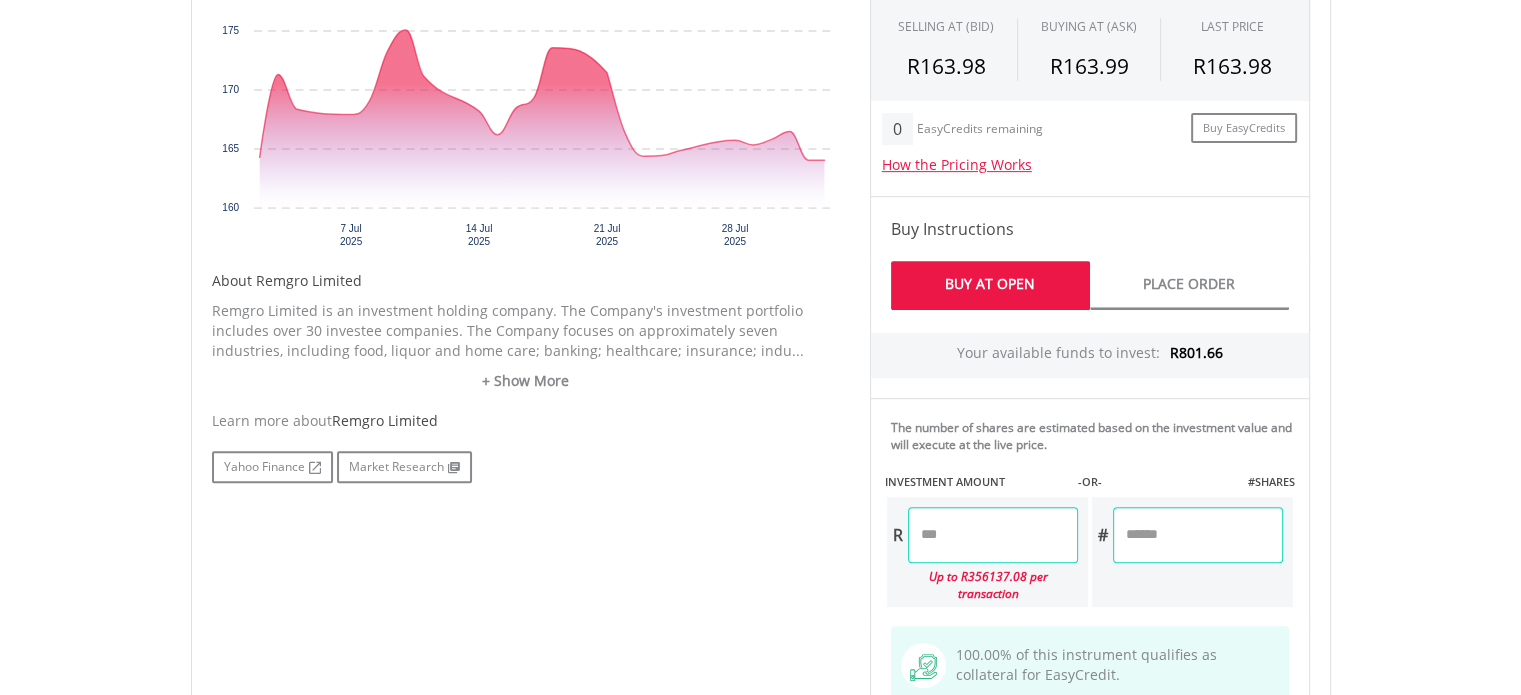 type on "*" 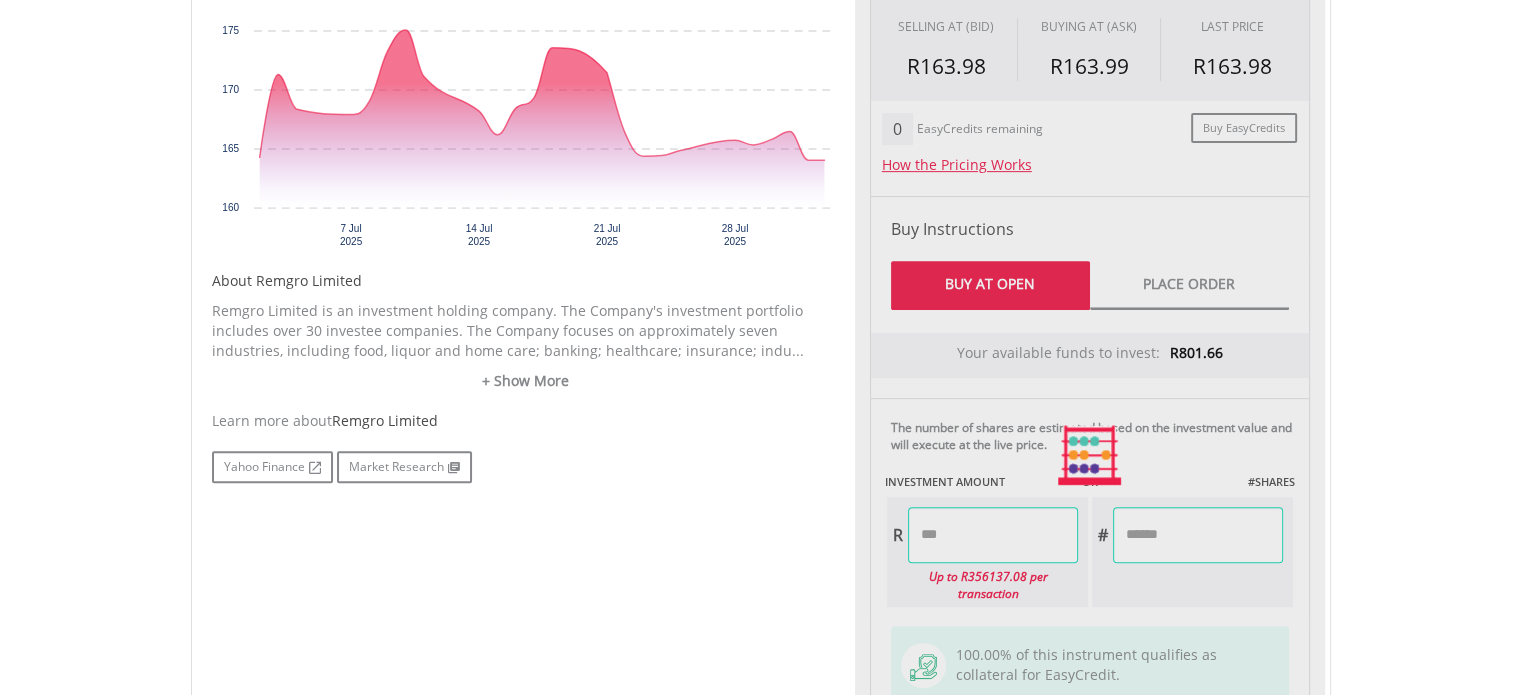 type on "******" 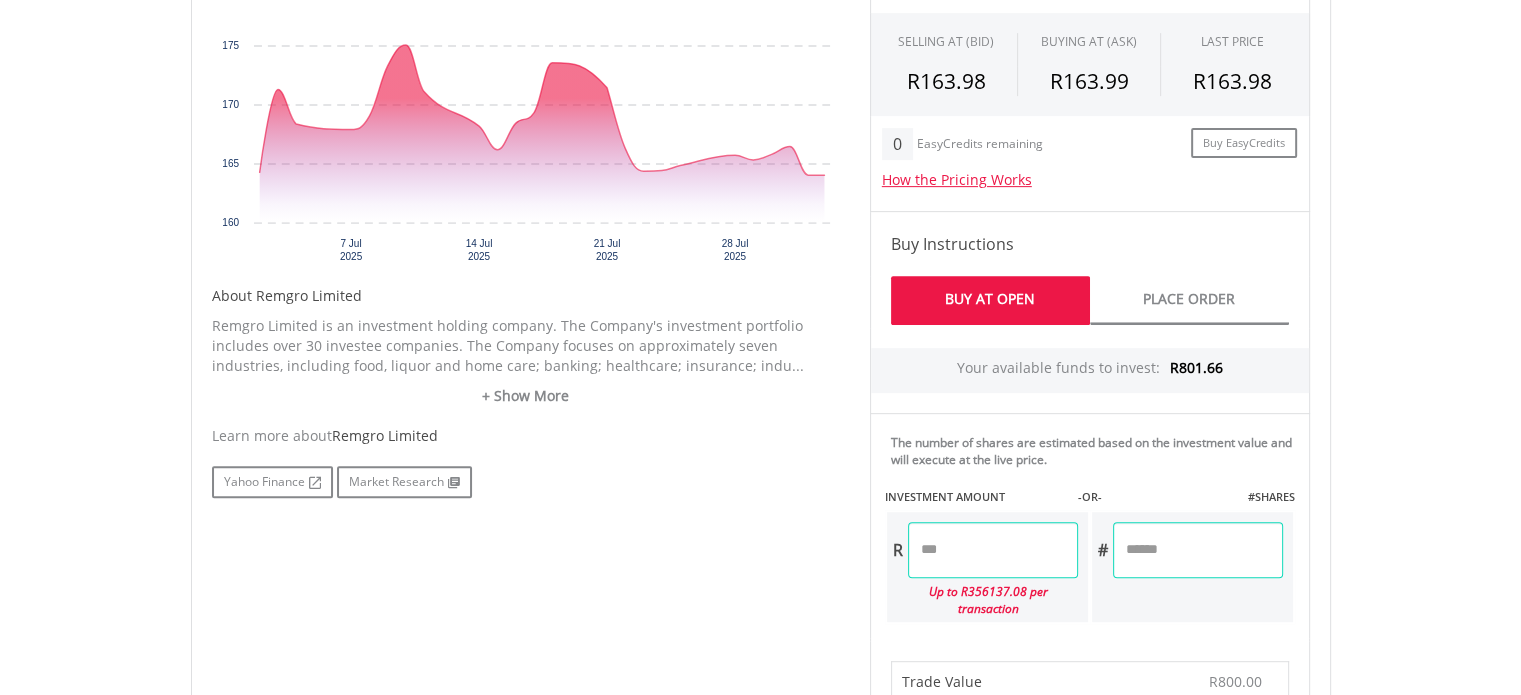 scroll, scrollTop: 900, scrollLeft: 0, axis: vertical 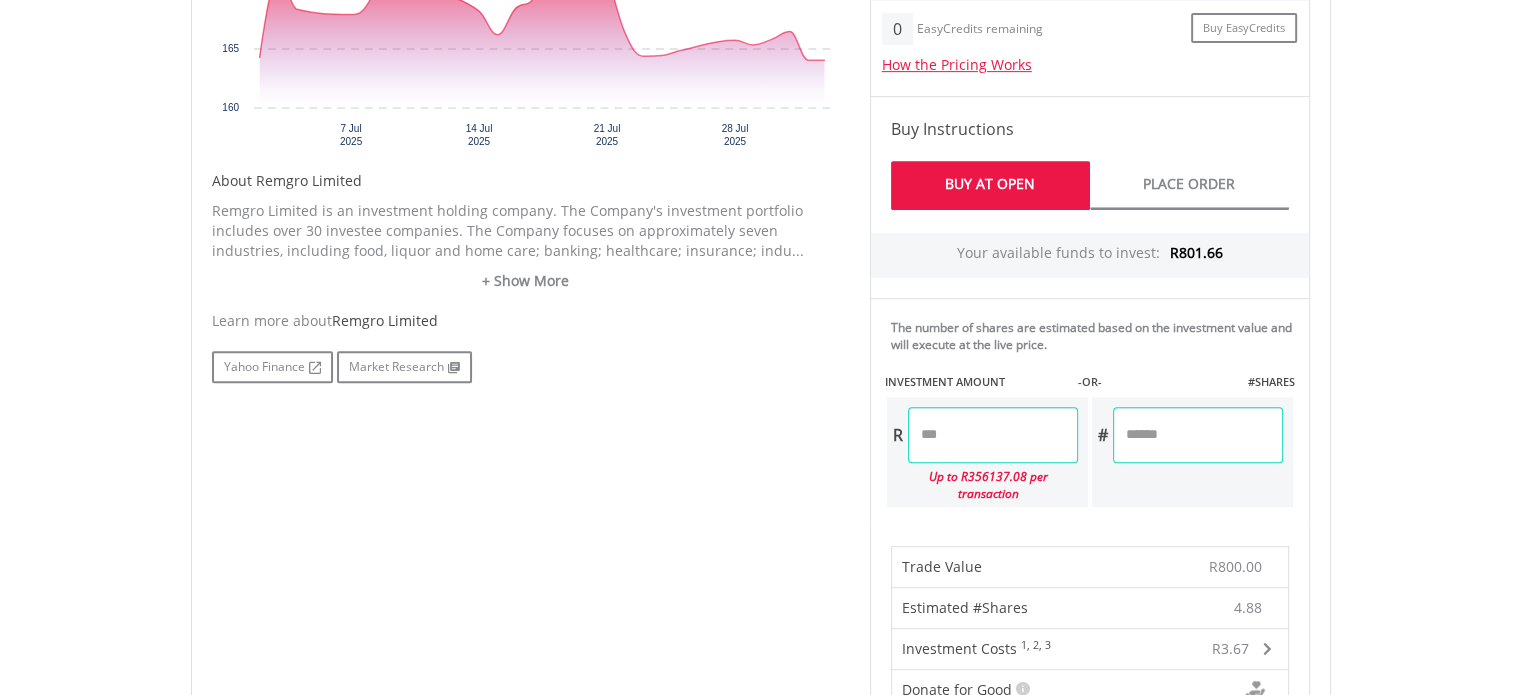 drag, startPoint x: 996, startPoint y: 439, endPoint x: 887, endPoint y: 434, distance: 109.11462 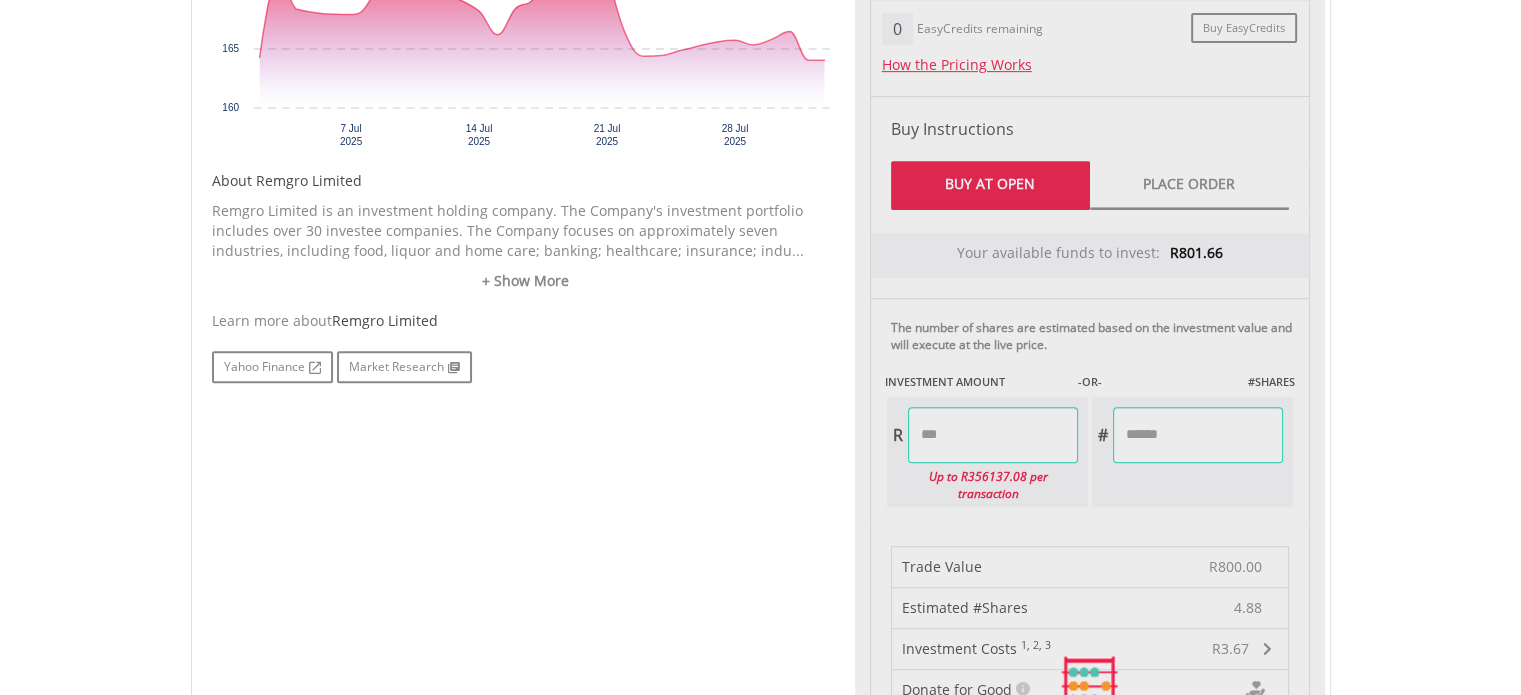 type on "******" 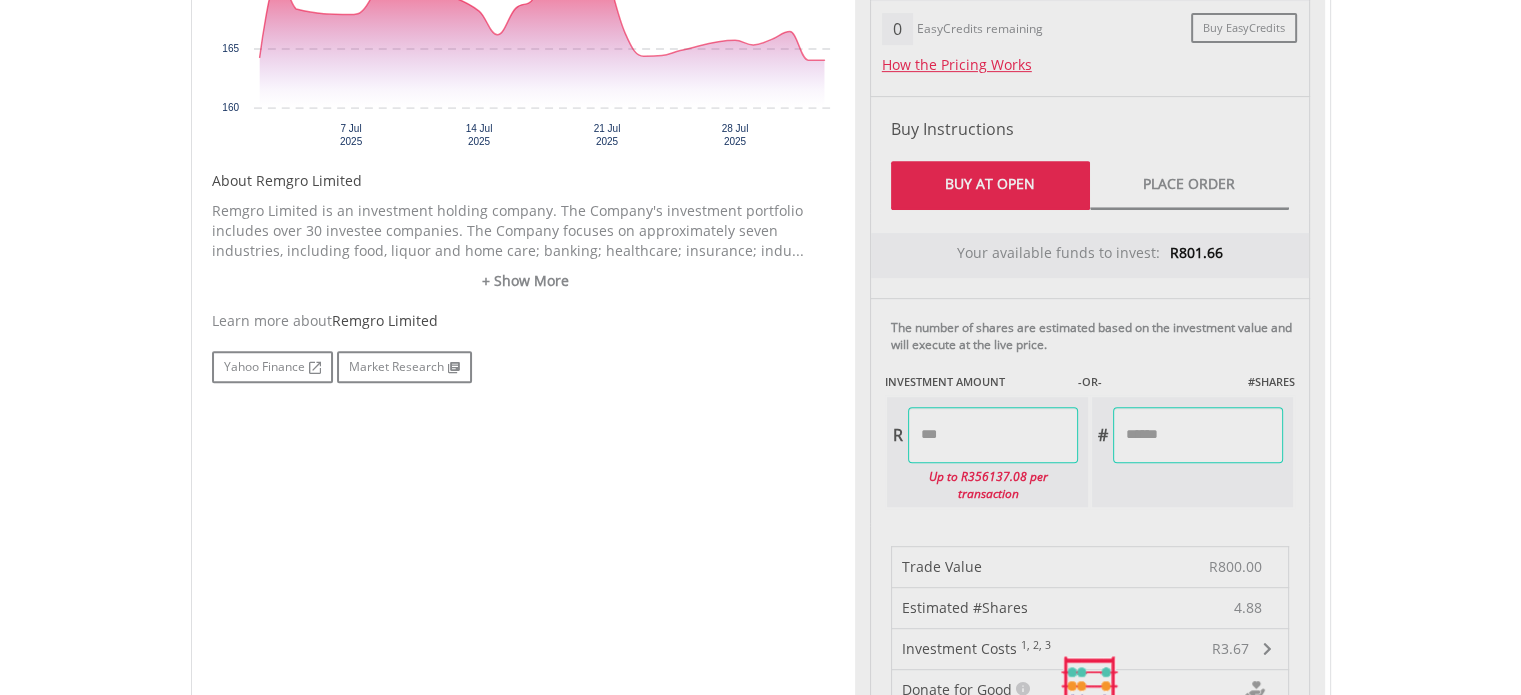 type on "******" 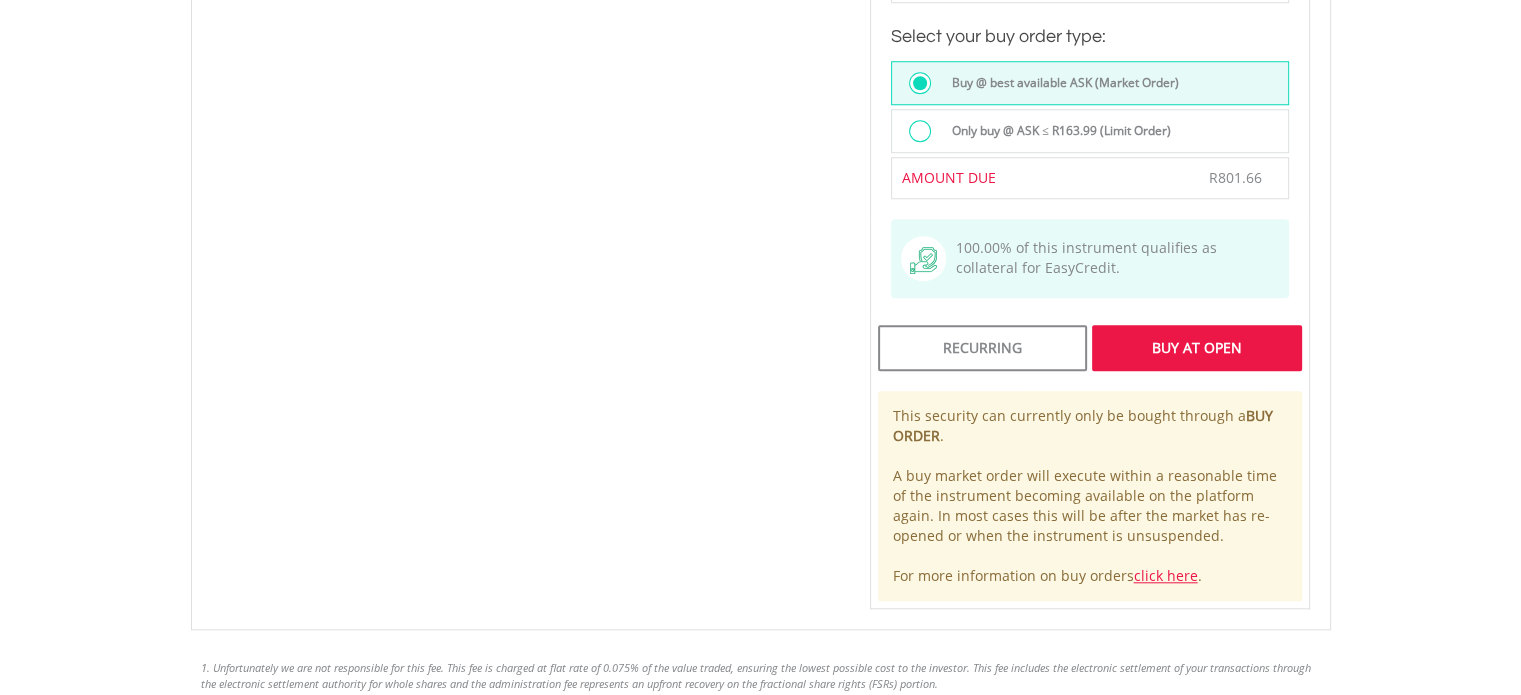 scroll, scrollTop: 1600, scrollLeft: 0, axis: vertical 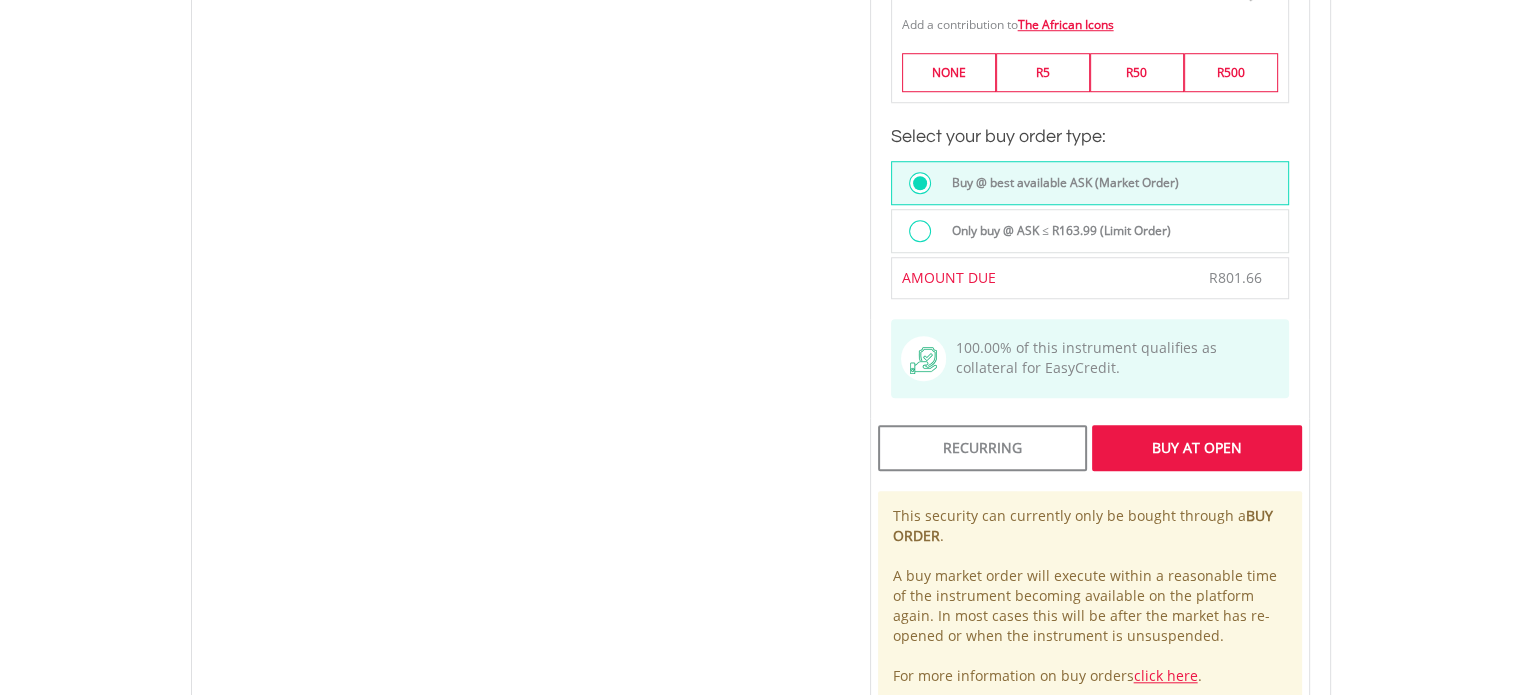 click on "Buy At Open" at bounding box center [1196, 448] 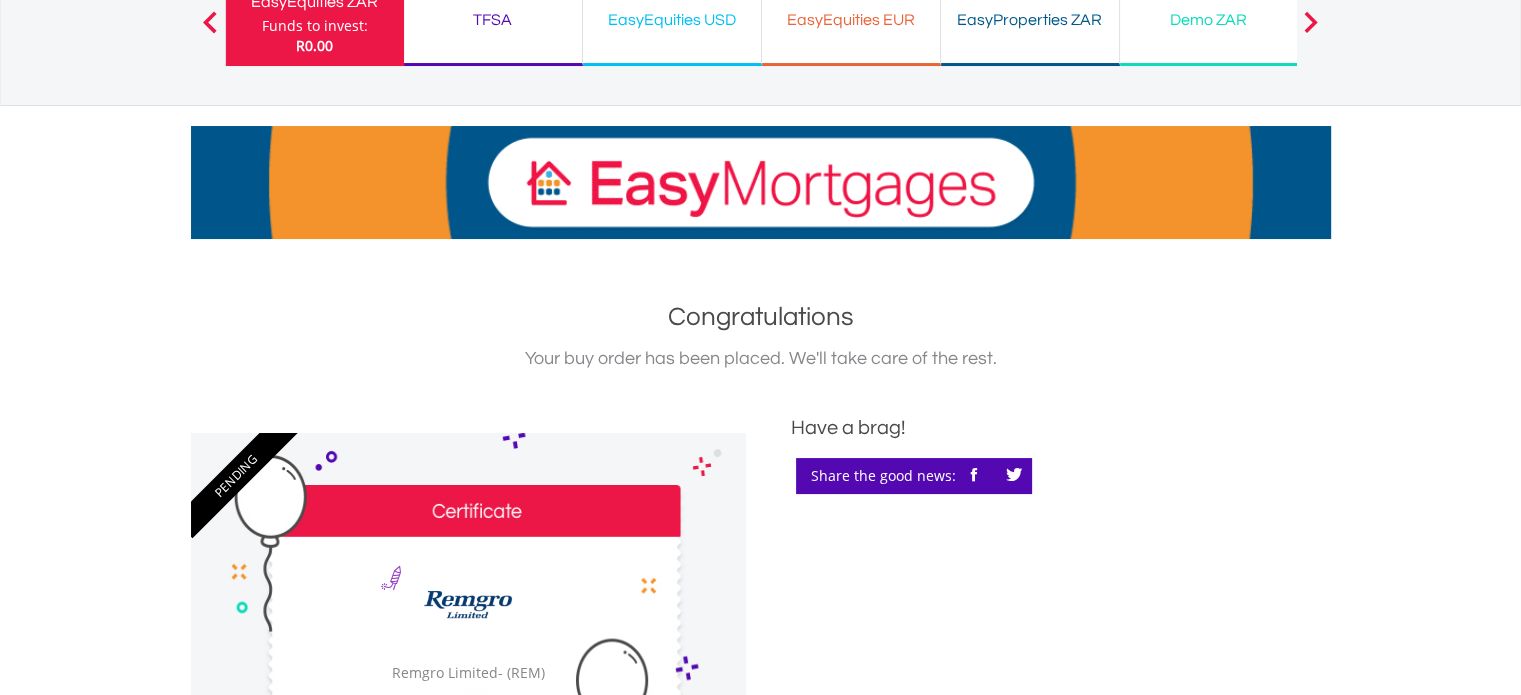 scroll, scrollTop: 400, scrollLeft: 0, axis: vertical 